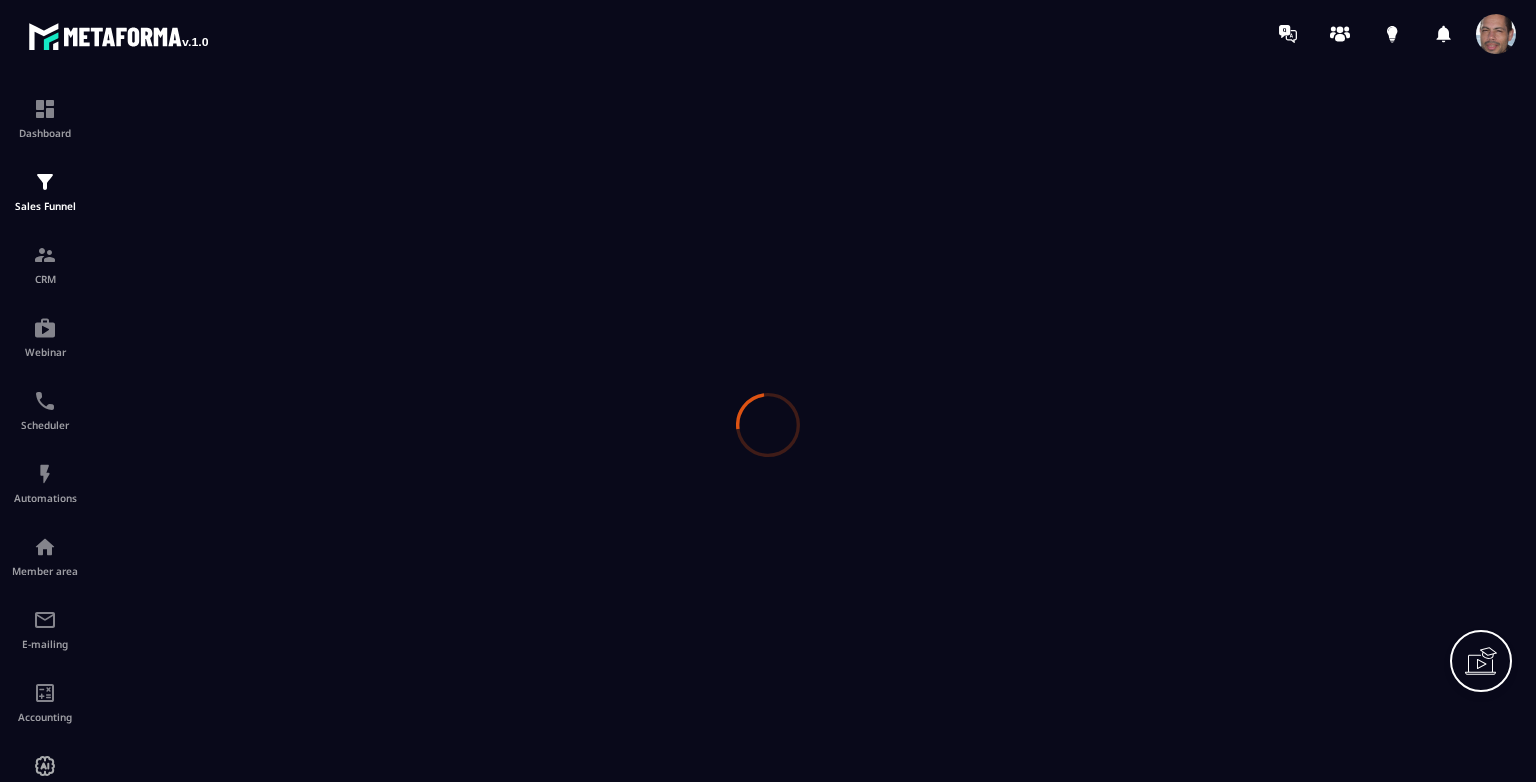 scroll, scrollTop: 0, scrollLeft: 0, axis: both 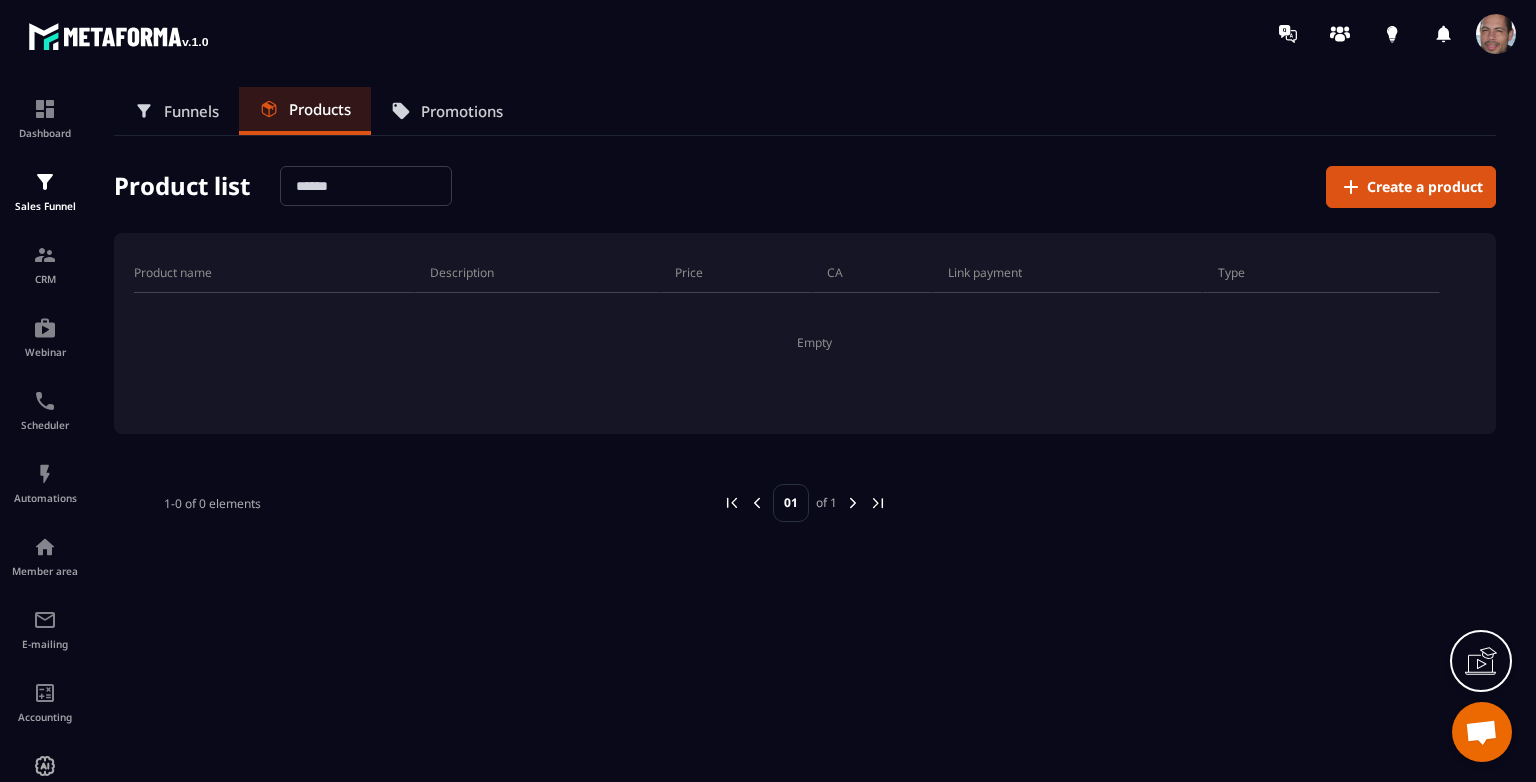 click on "Promotions" at bounding box center [462, 111] 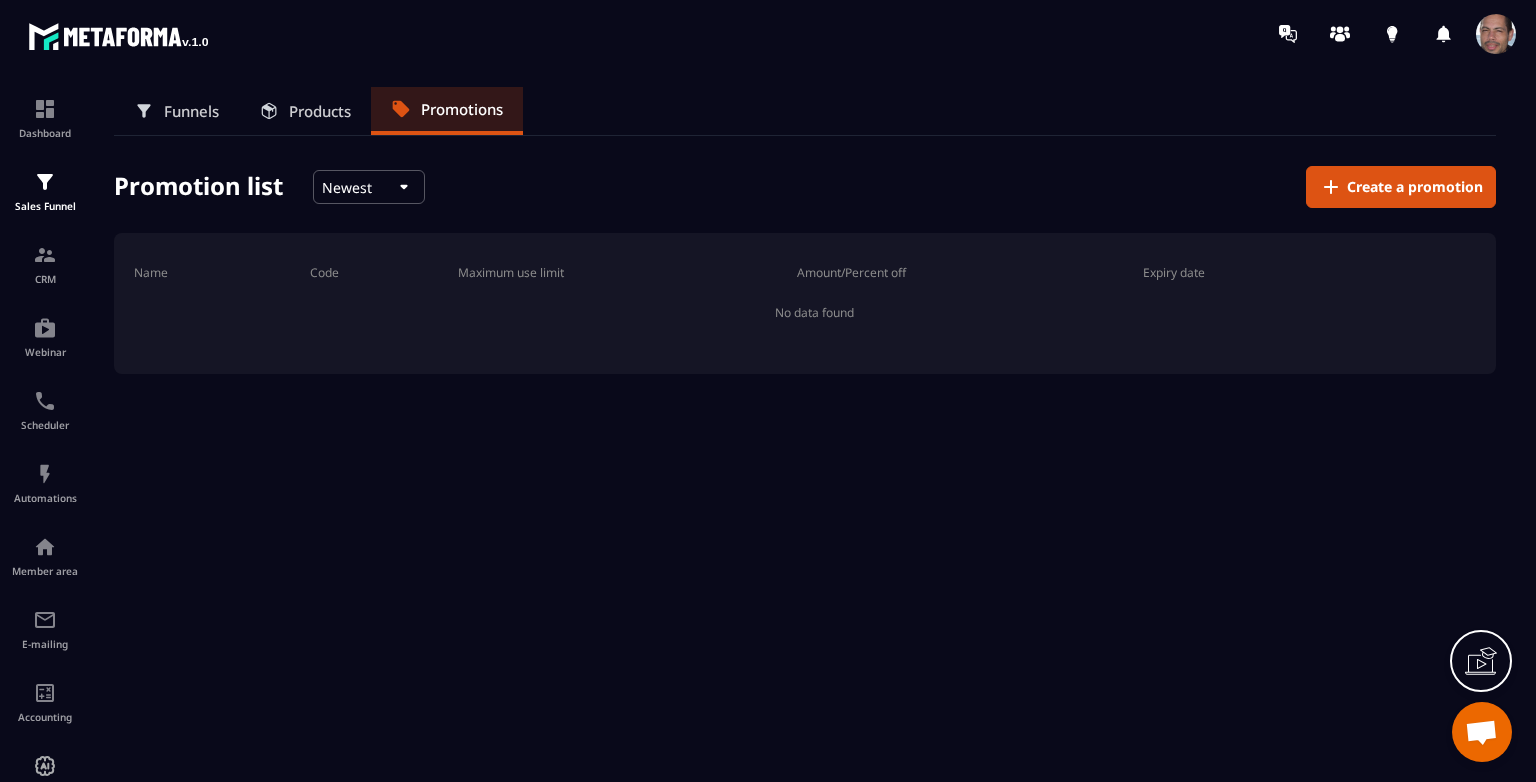 click on "Products" at bounding box center [320, 111] 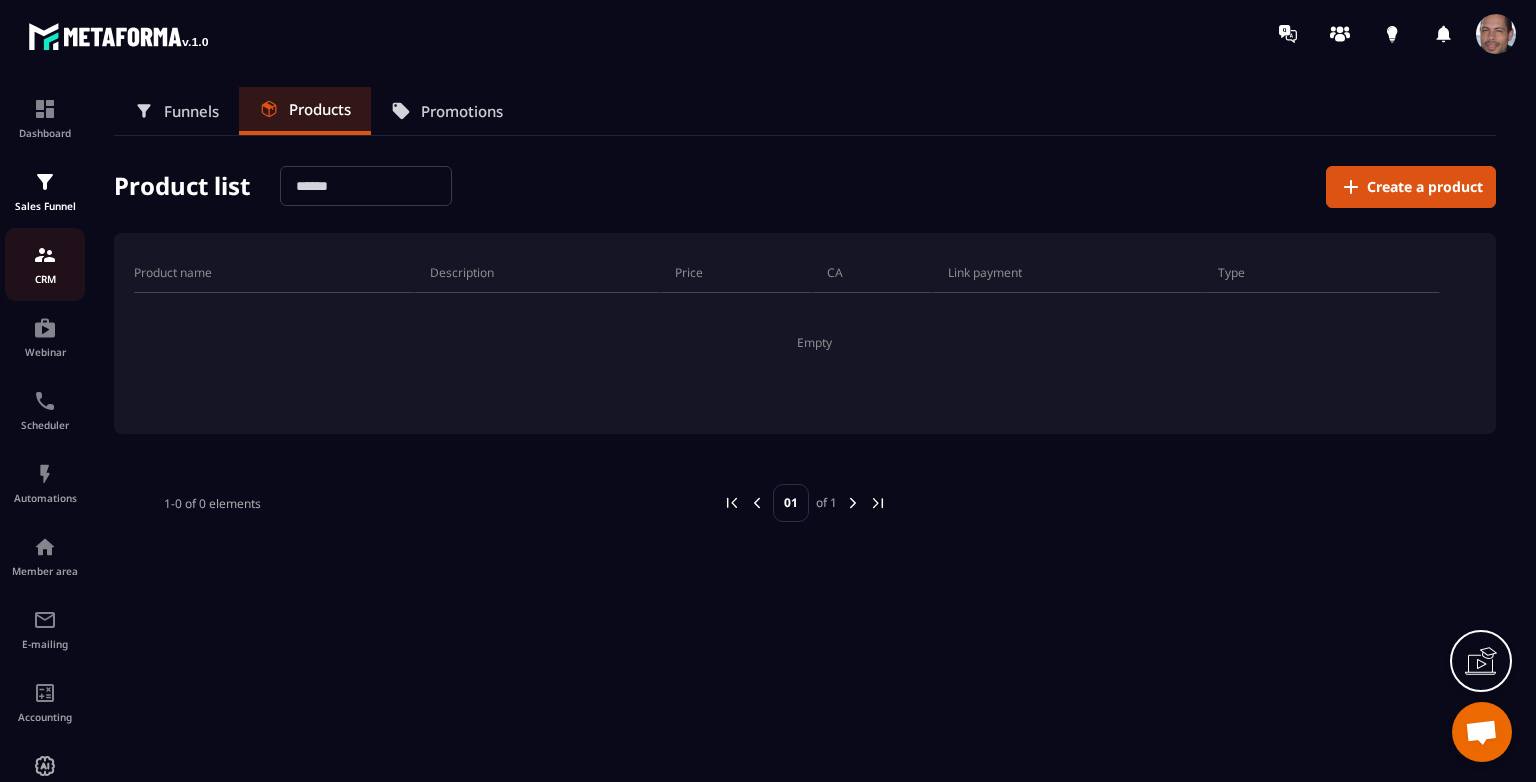 click on "CRM" at bounding box center (45, 264) 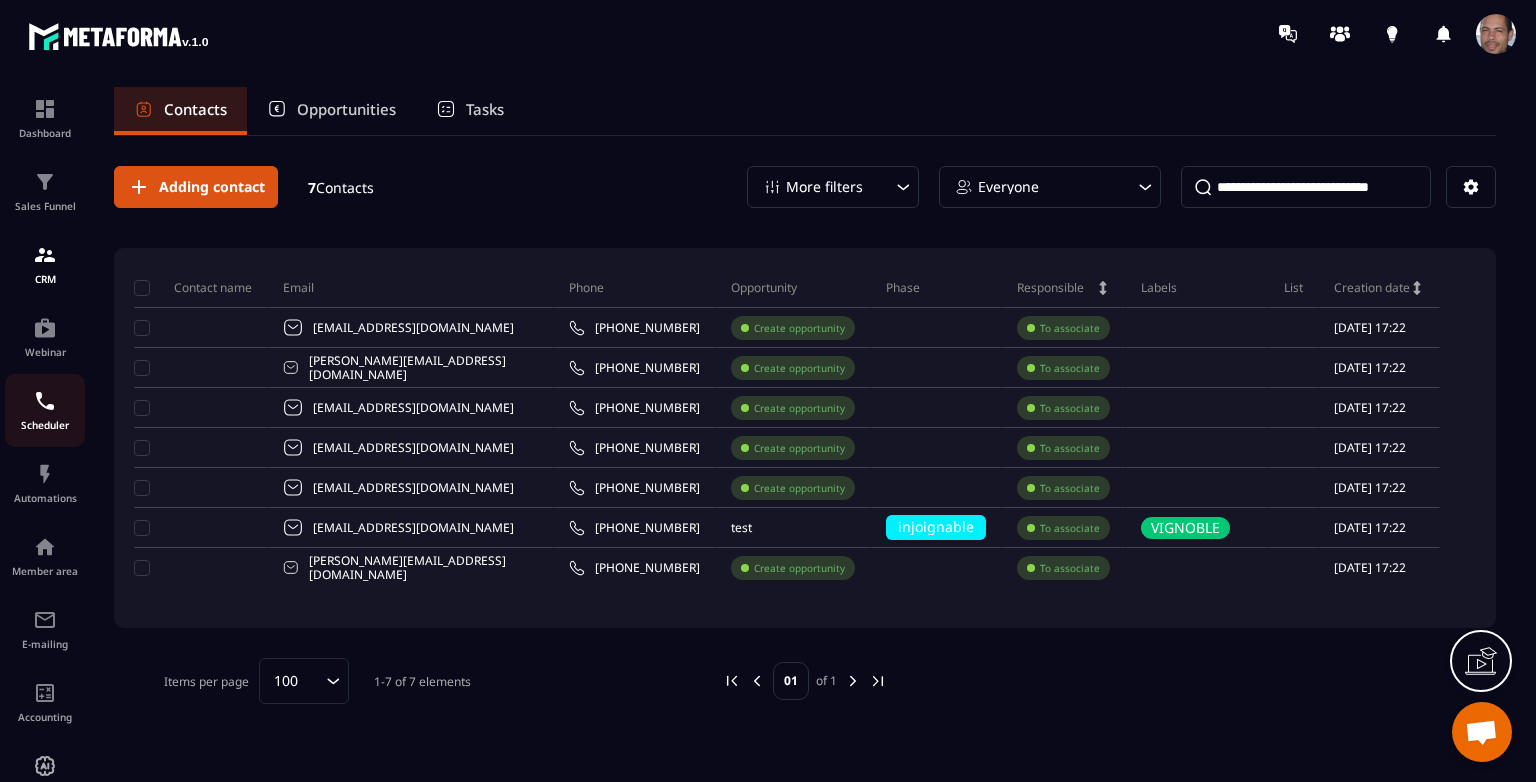 click at bounding box center [45, 401] 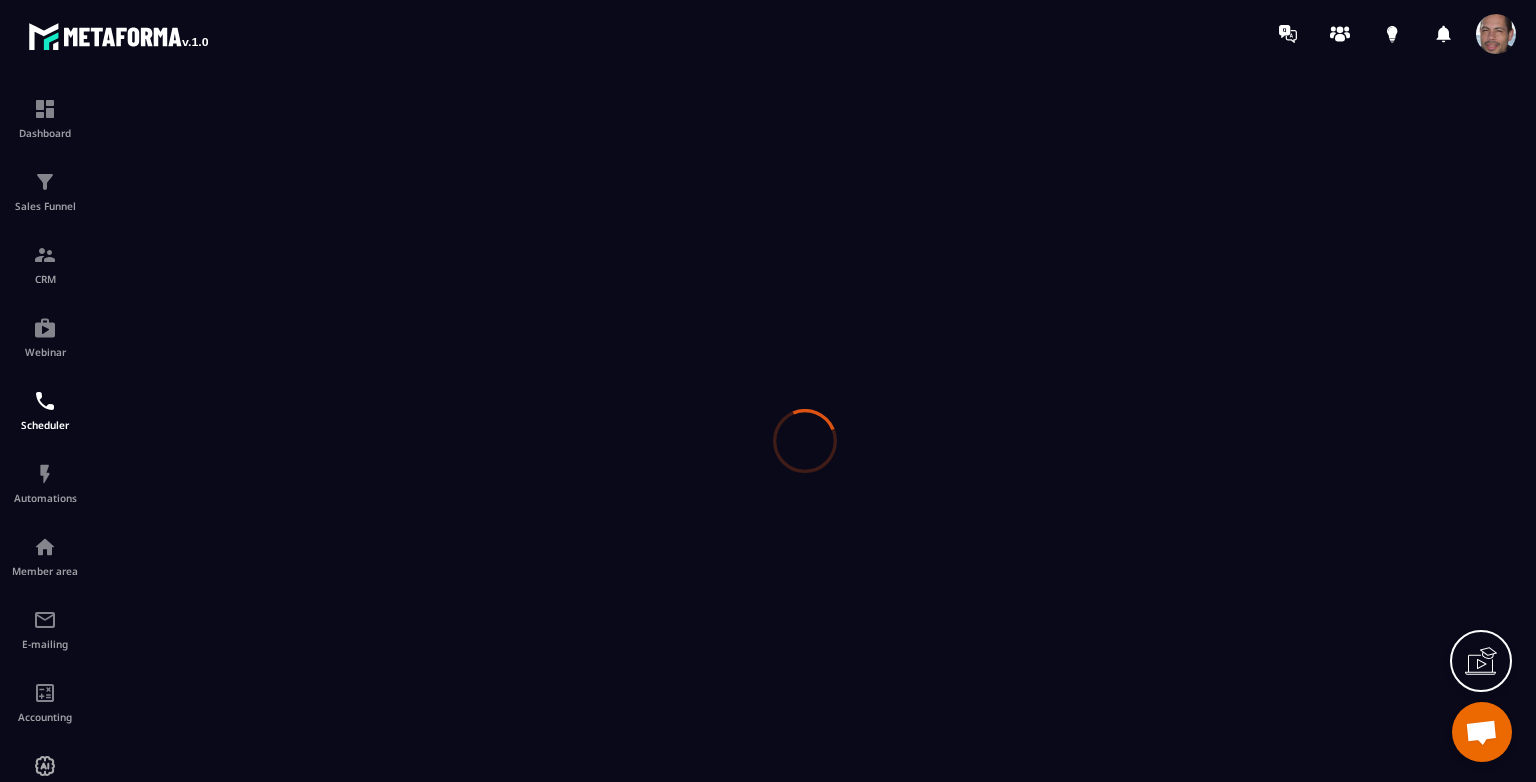 scroll, scrollTop: 0, scrollLeft: 0, axis: both 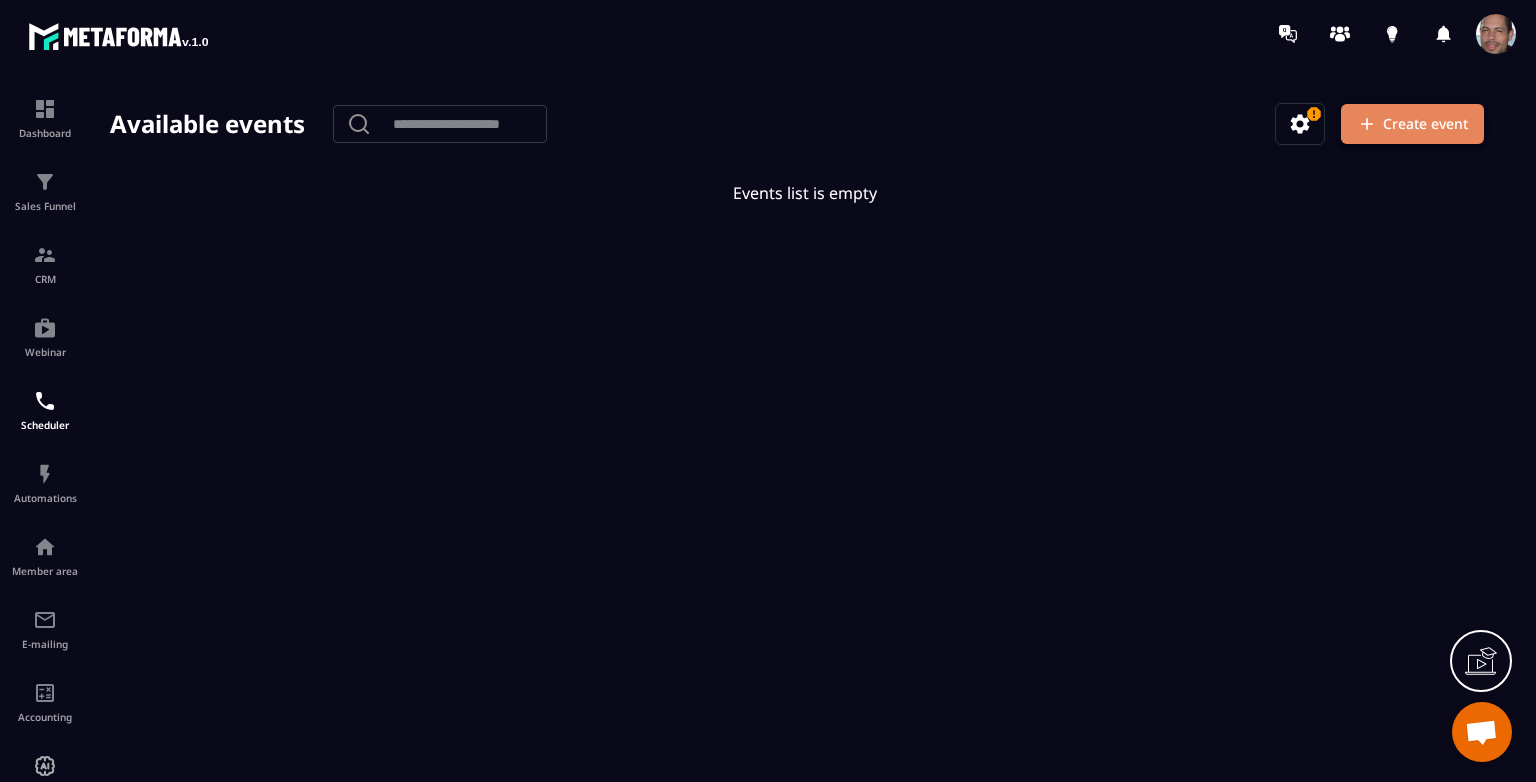 click on "Create event" at bounding box center (1412, 124) 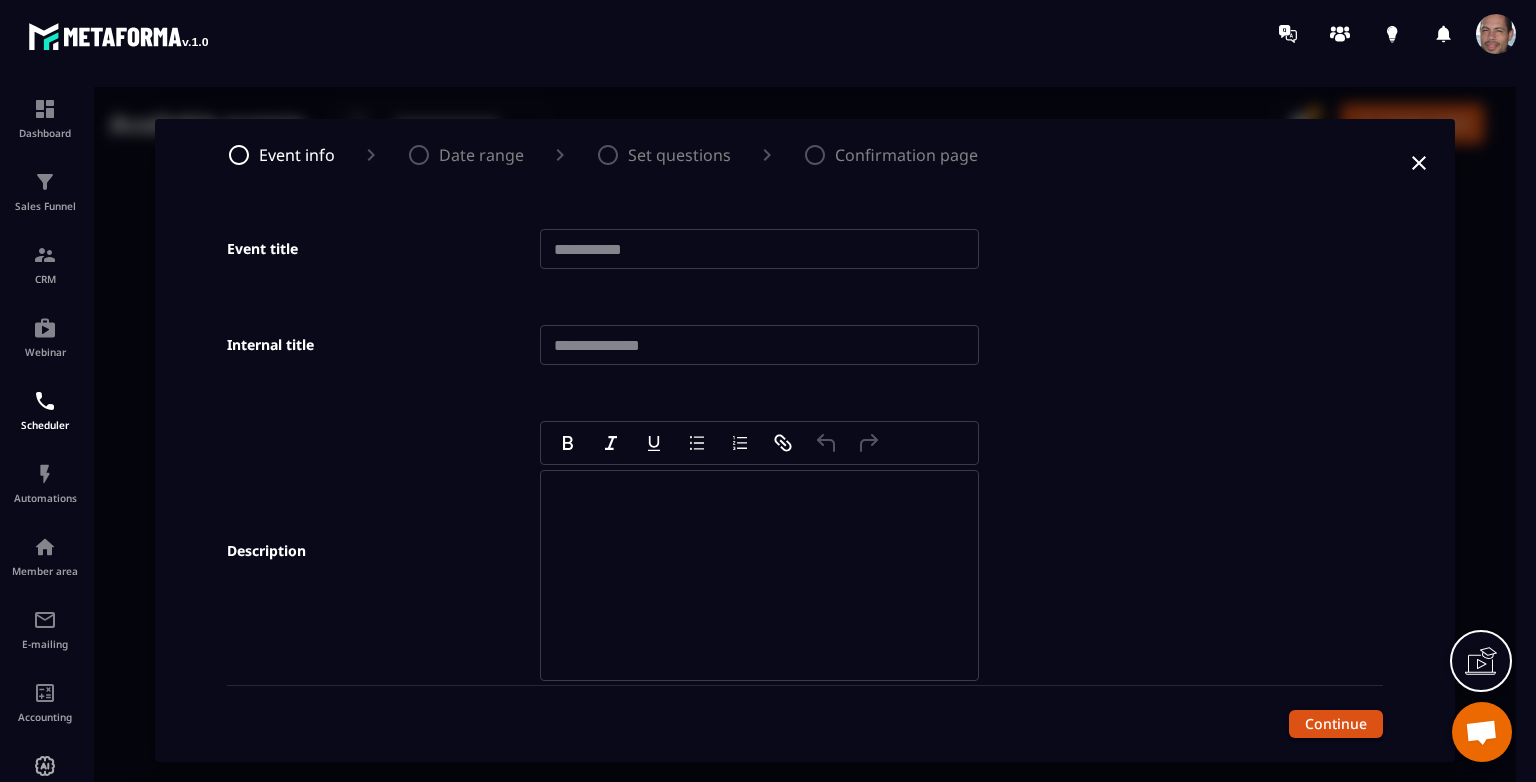 click at bounding box center (759, 249) 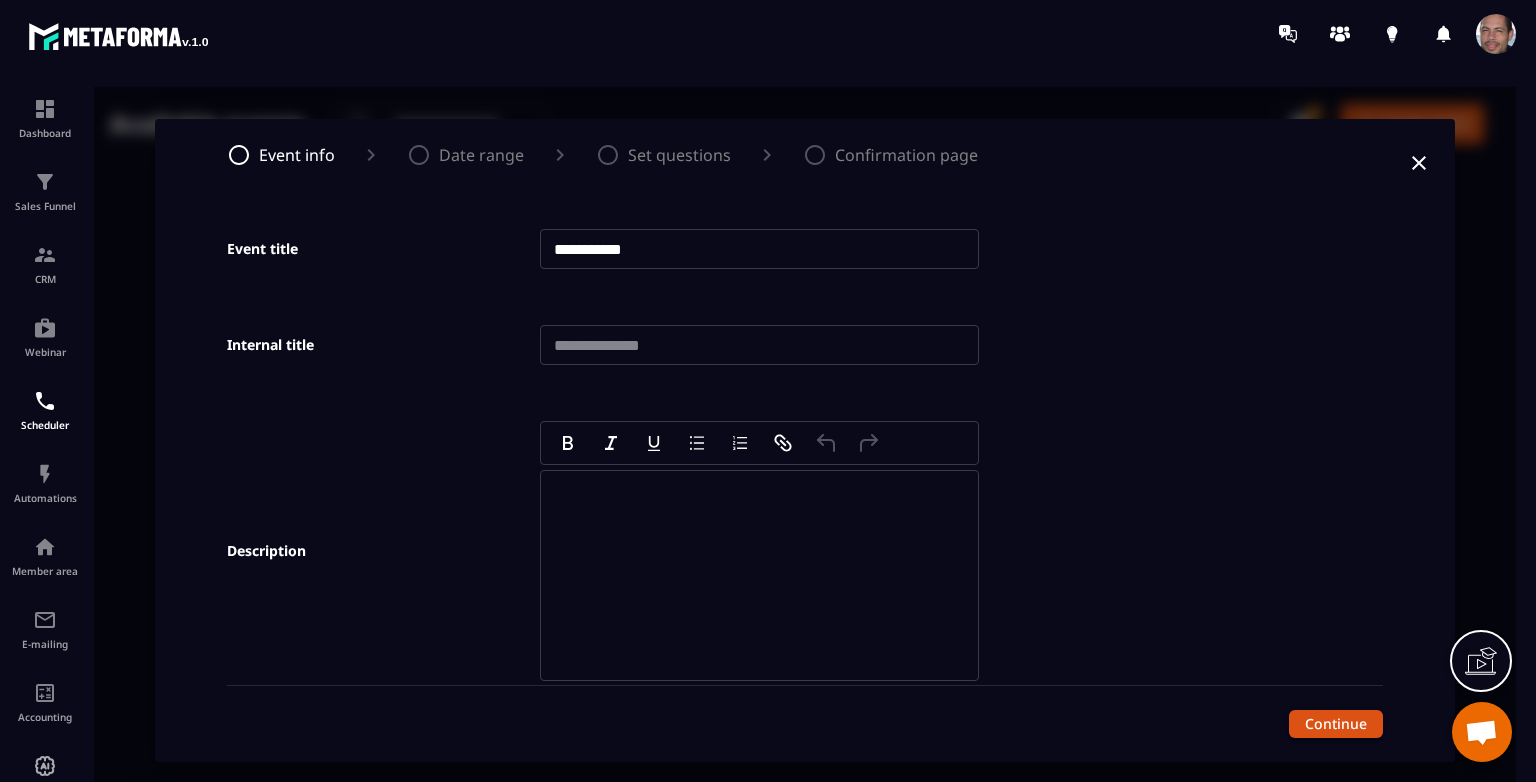 type on "**********" 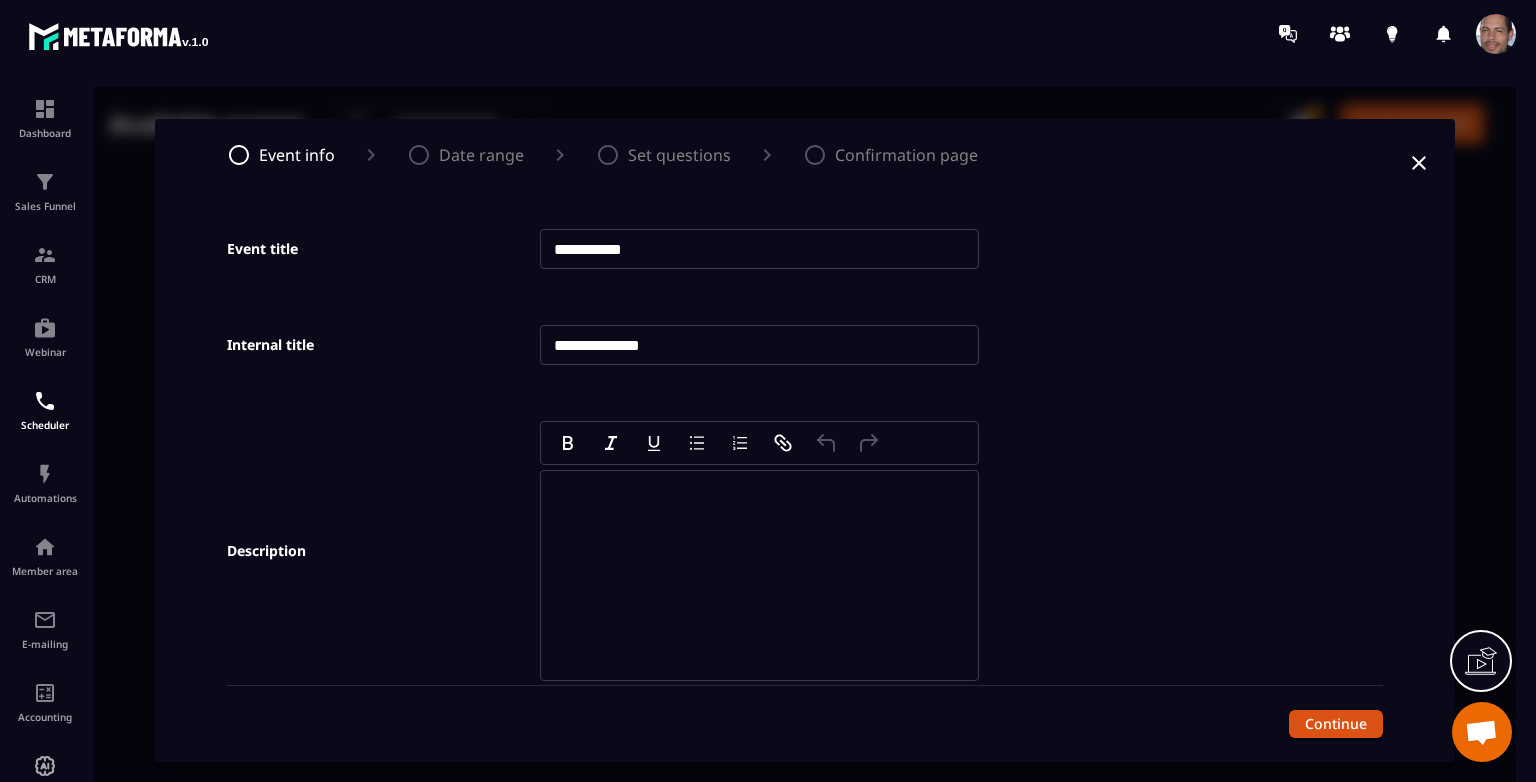 type on "**********" 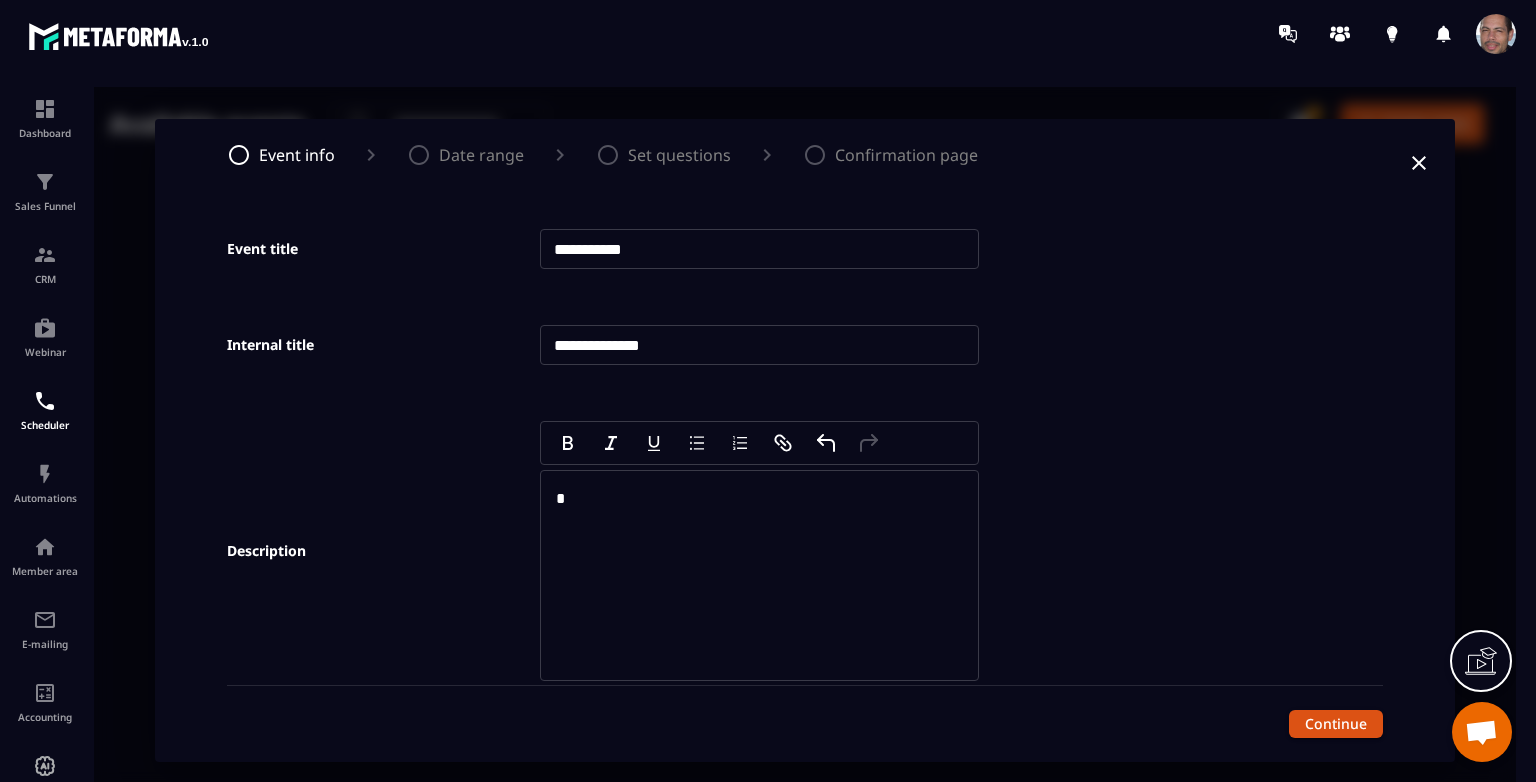 type 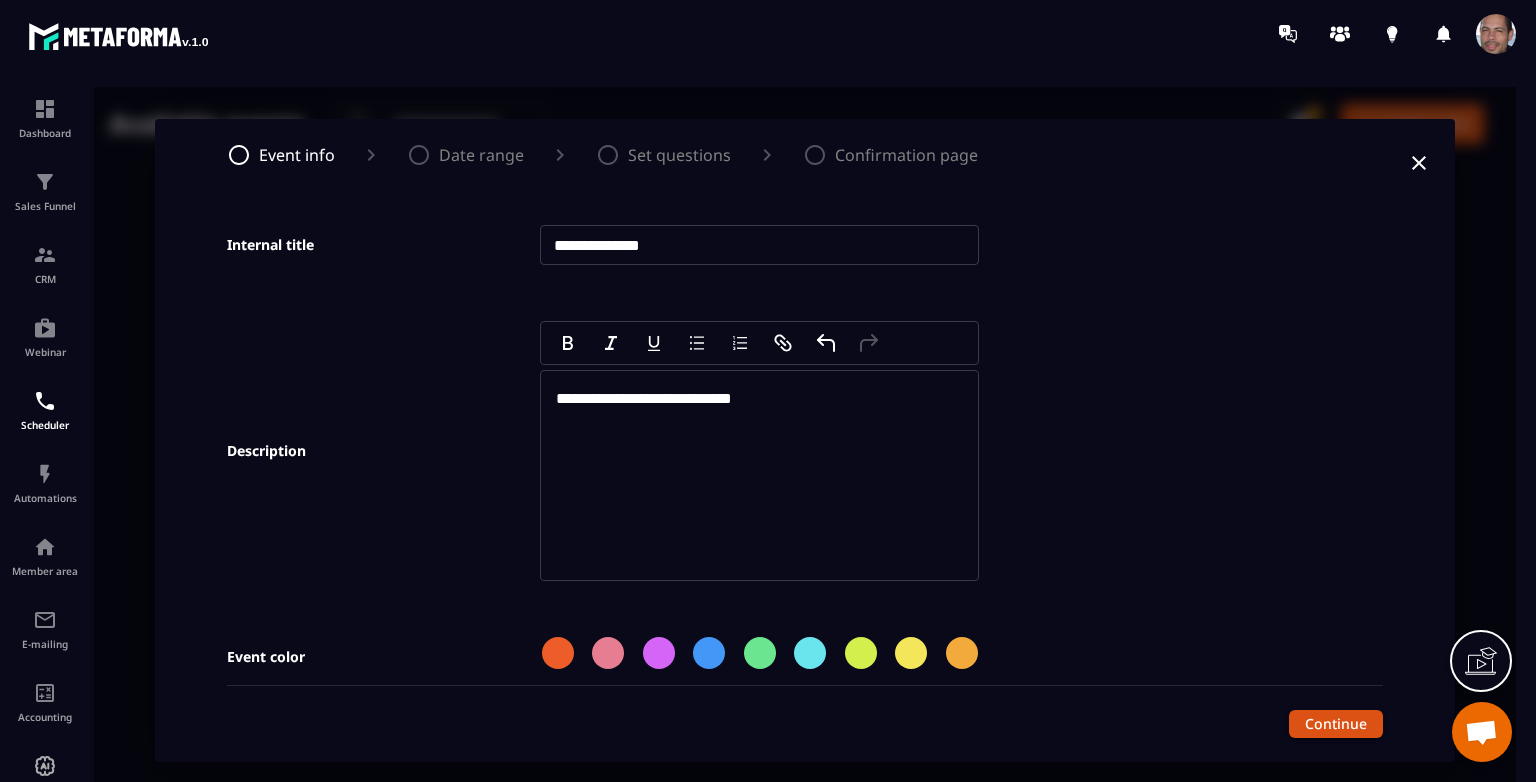 scroll, scrollTop: 200, scrollLeft: 0, axis: vertical 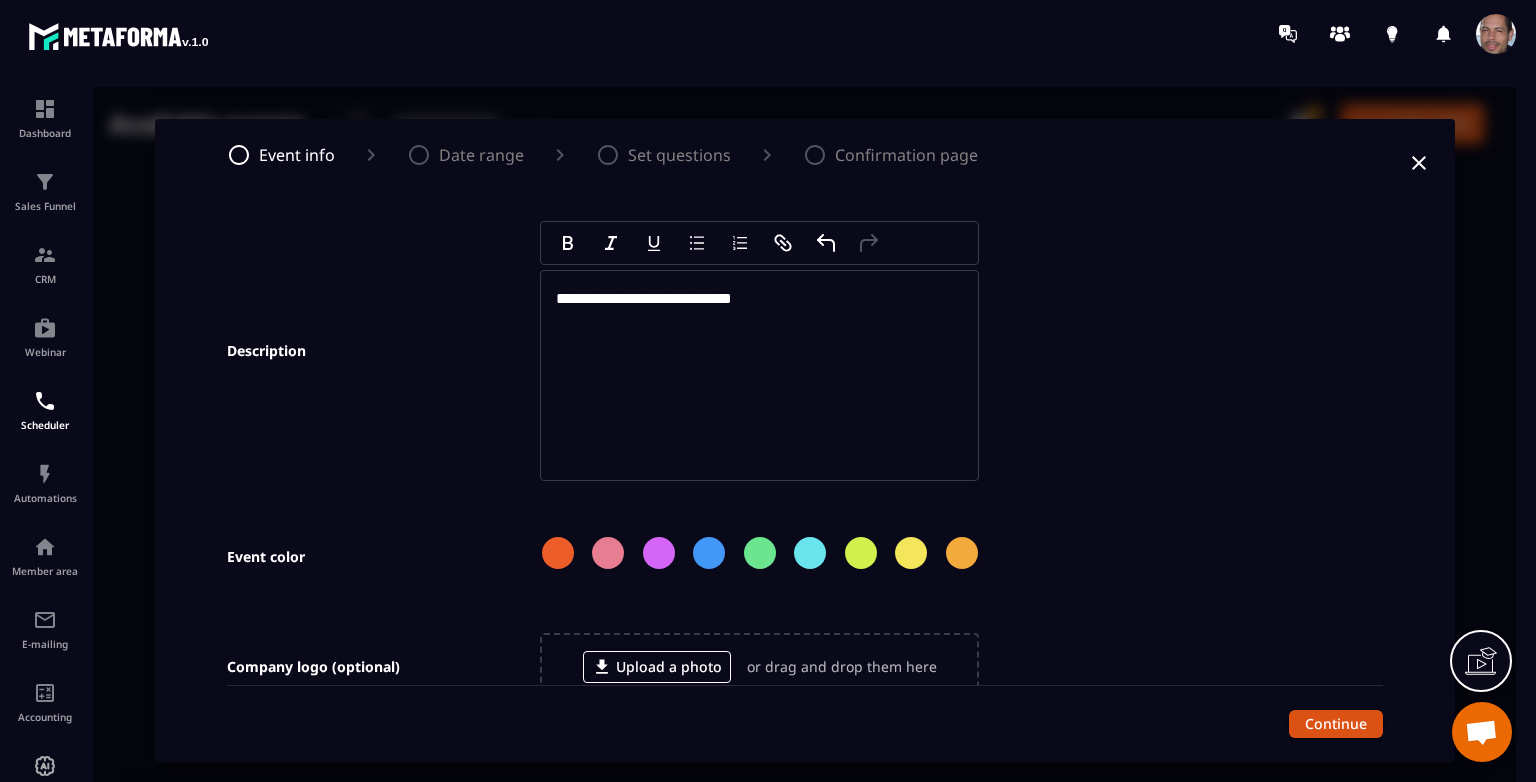 click at bounding box center (861, 553) 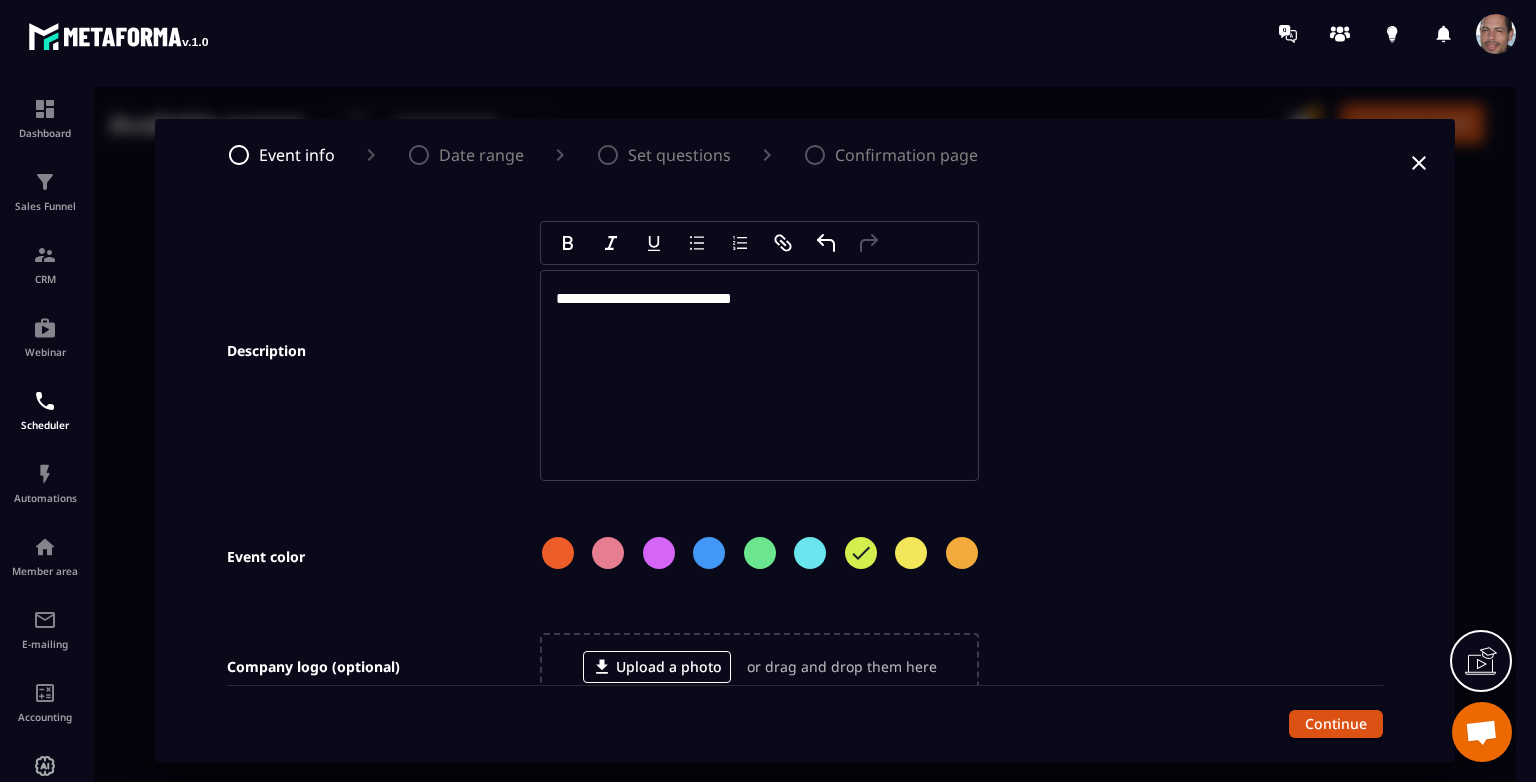scroll, scrollTop: 400, scrollLeft: 0, axis: vertical 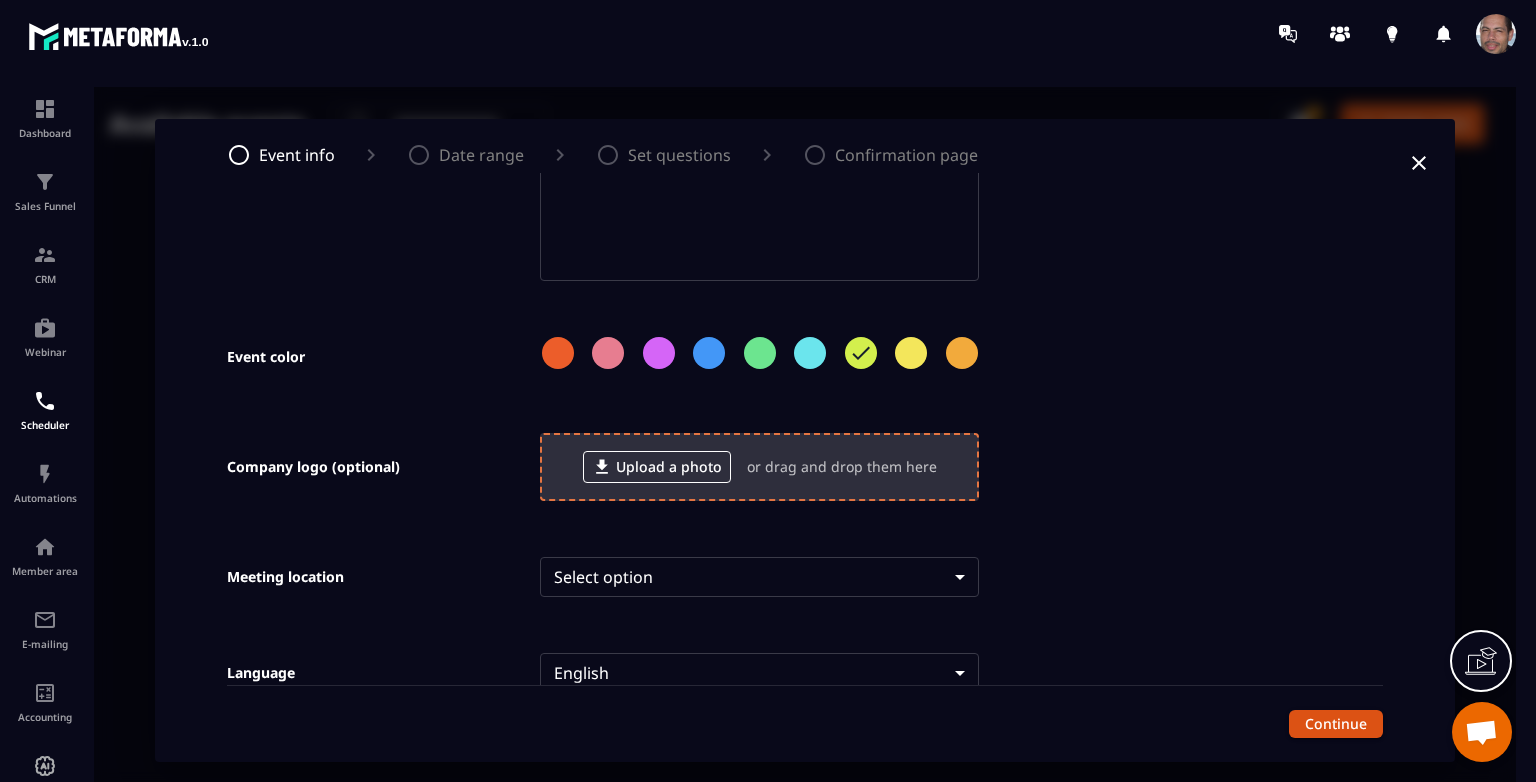 click on "Upload a photo" at bounding box center (657, 467) 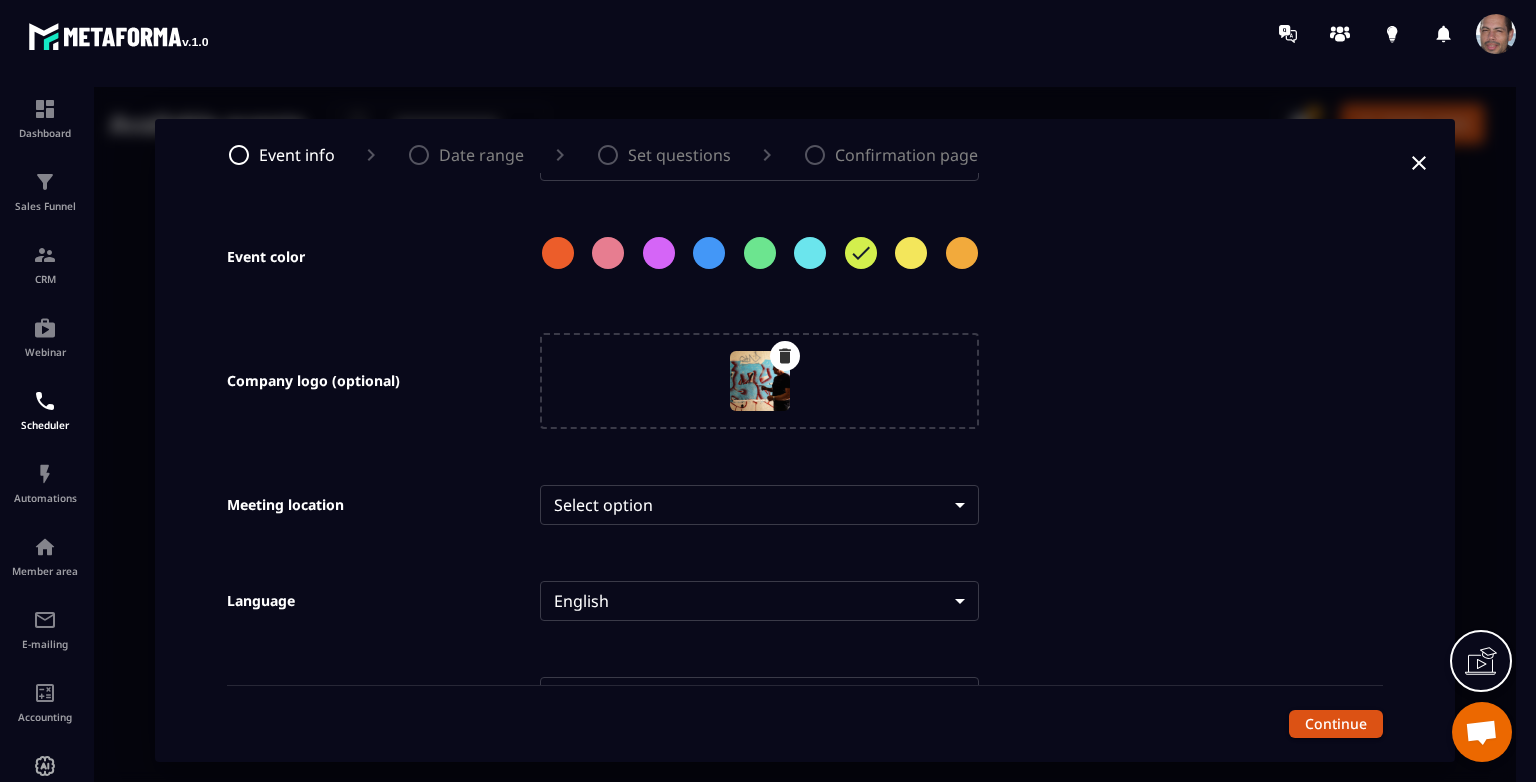 scroll, scrollTop: 600, scrollLeft: 0, axis: vertical 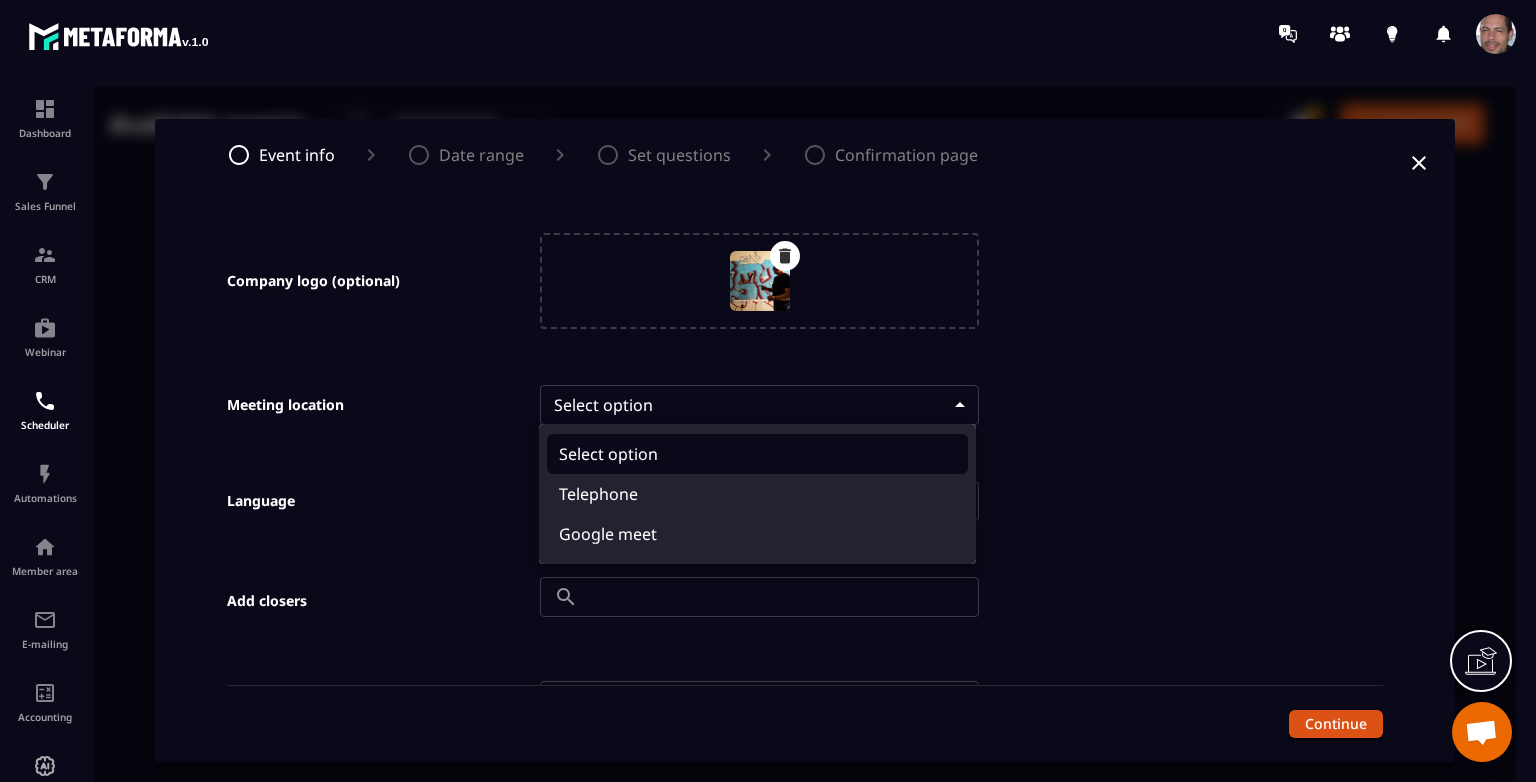 click on "**********" at bounding box center (805, 440) 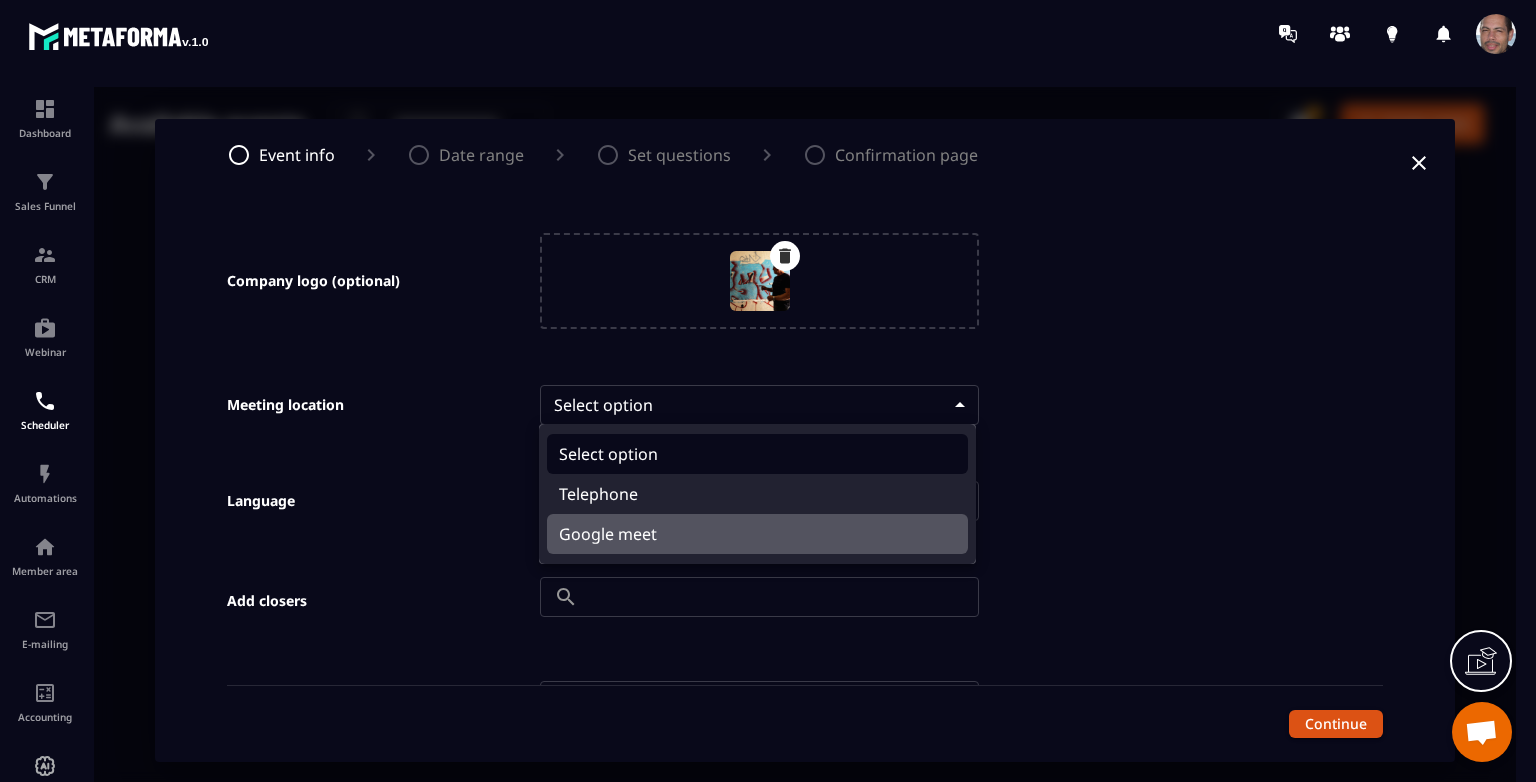 click on "Google meet" at bounding box center (757, 534) 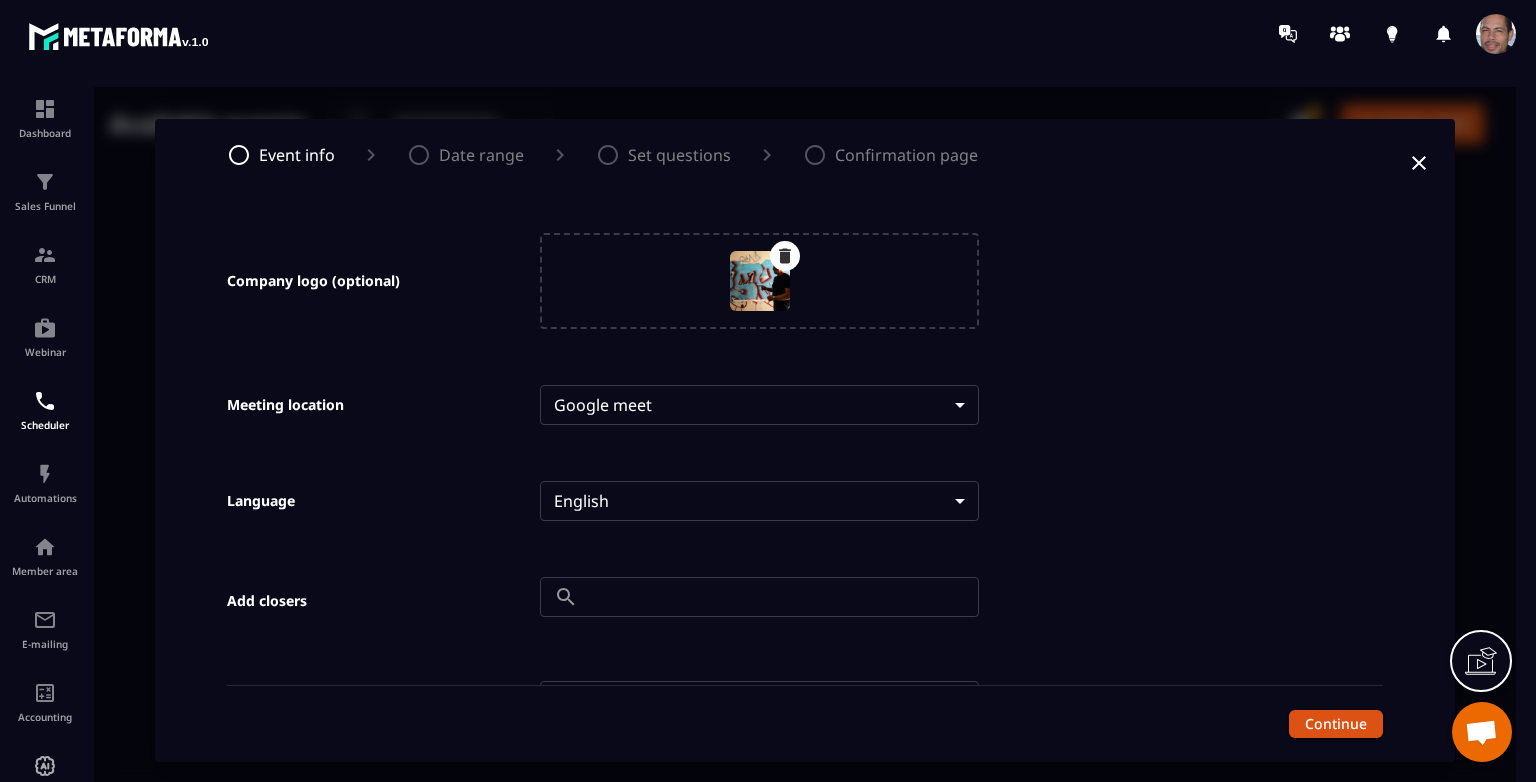 click on "**********" at bounding box center (805, 440) 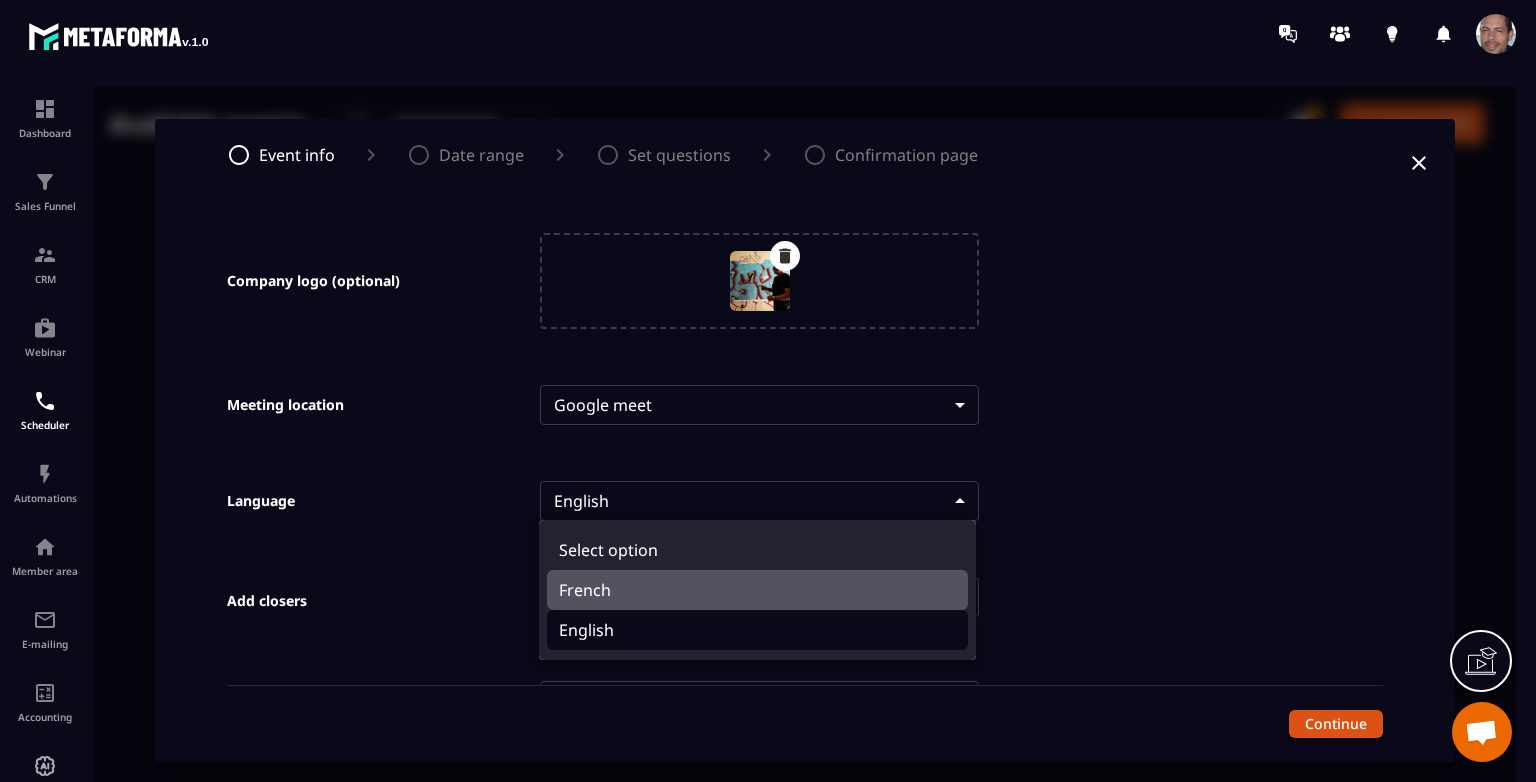 click on "French" at bounding box center (757, 590) 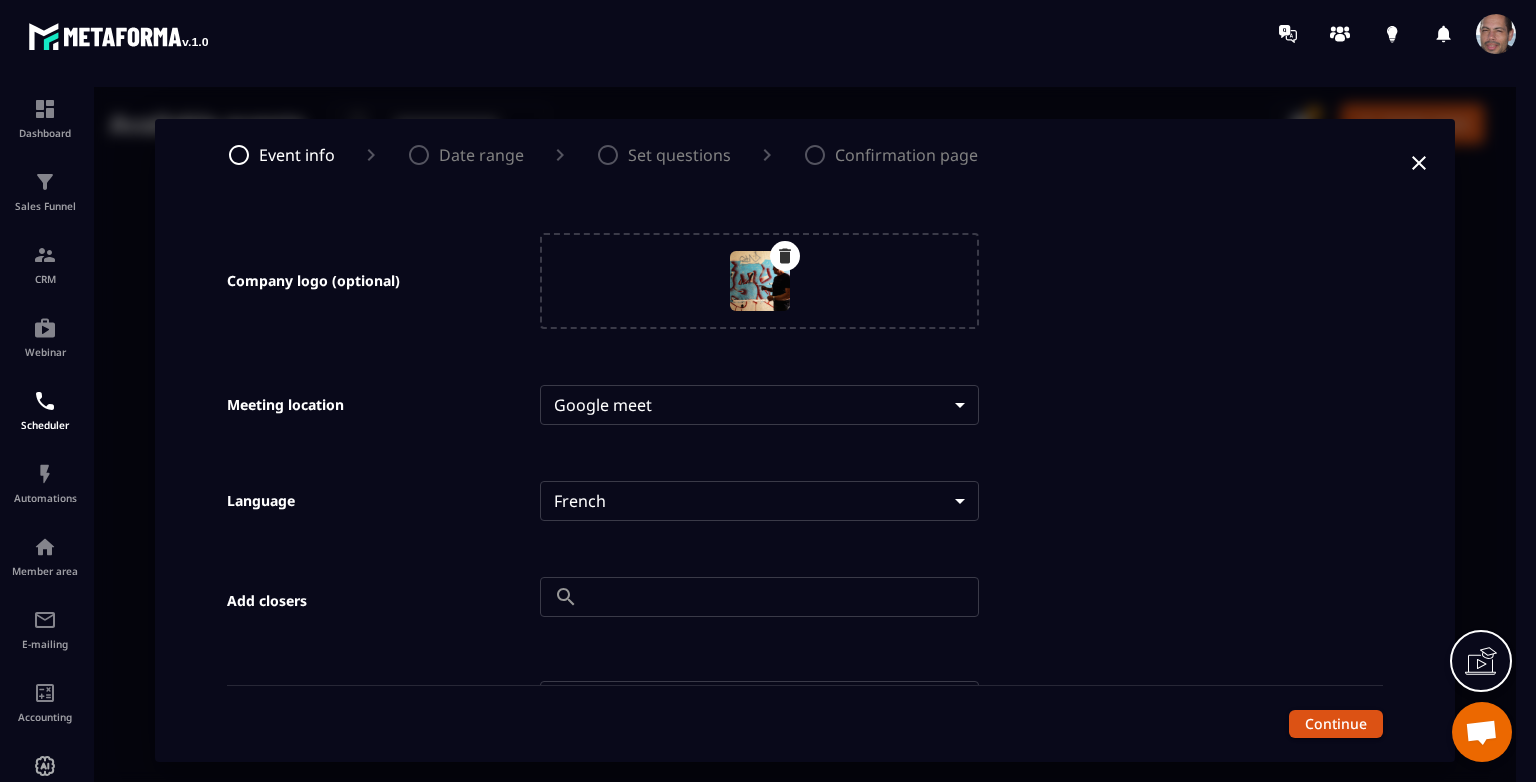 click at bounding box center [782, 597] 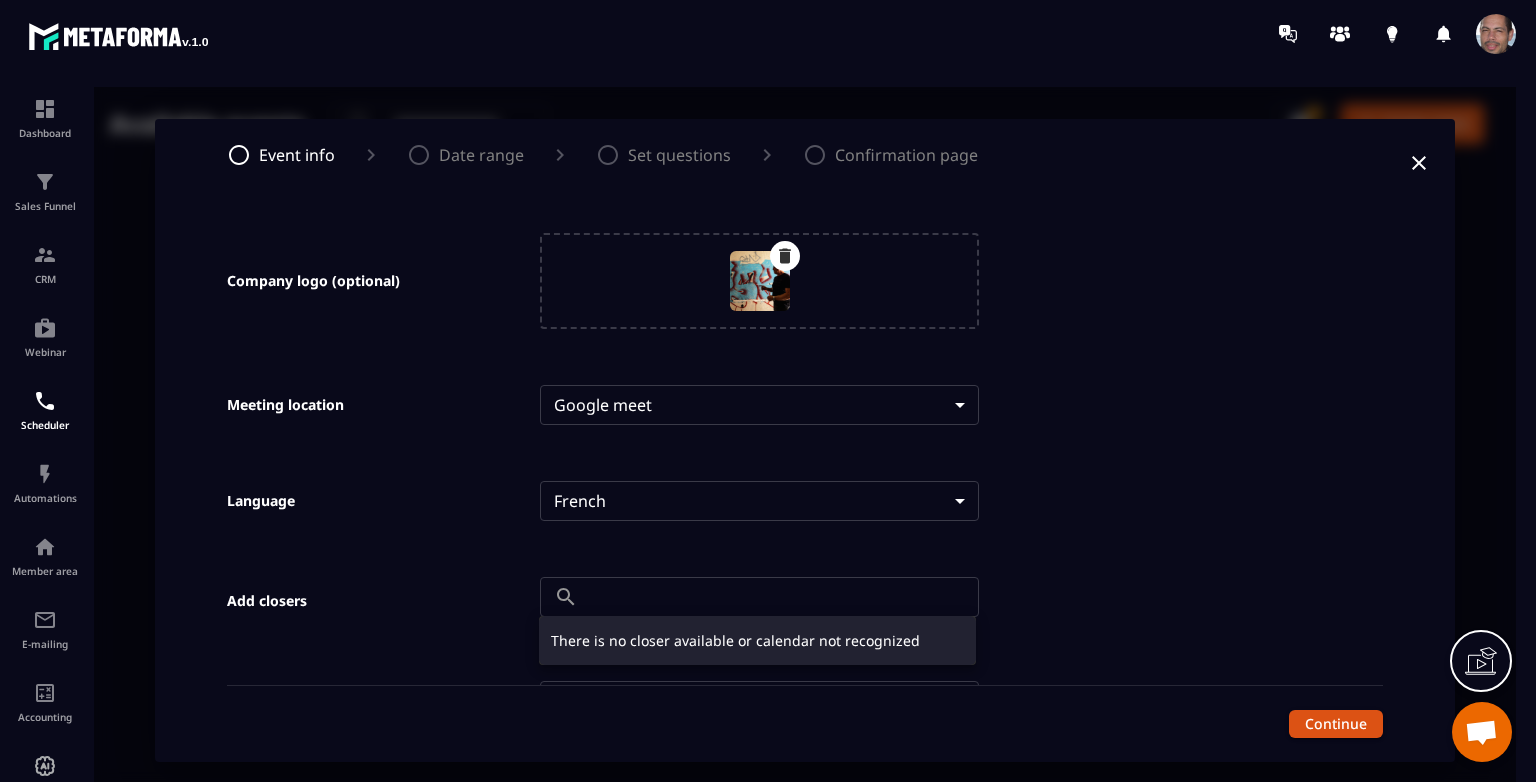 click at bounding box center [805, 440] 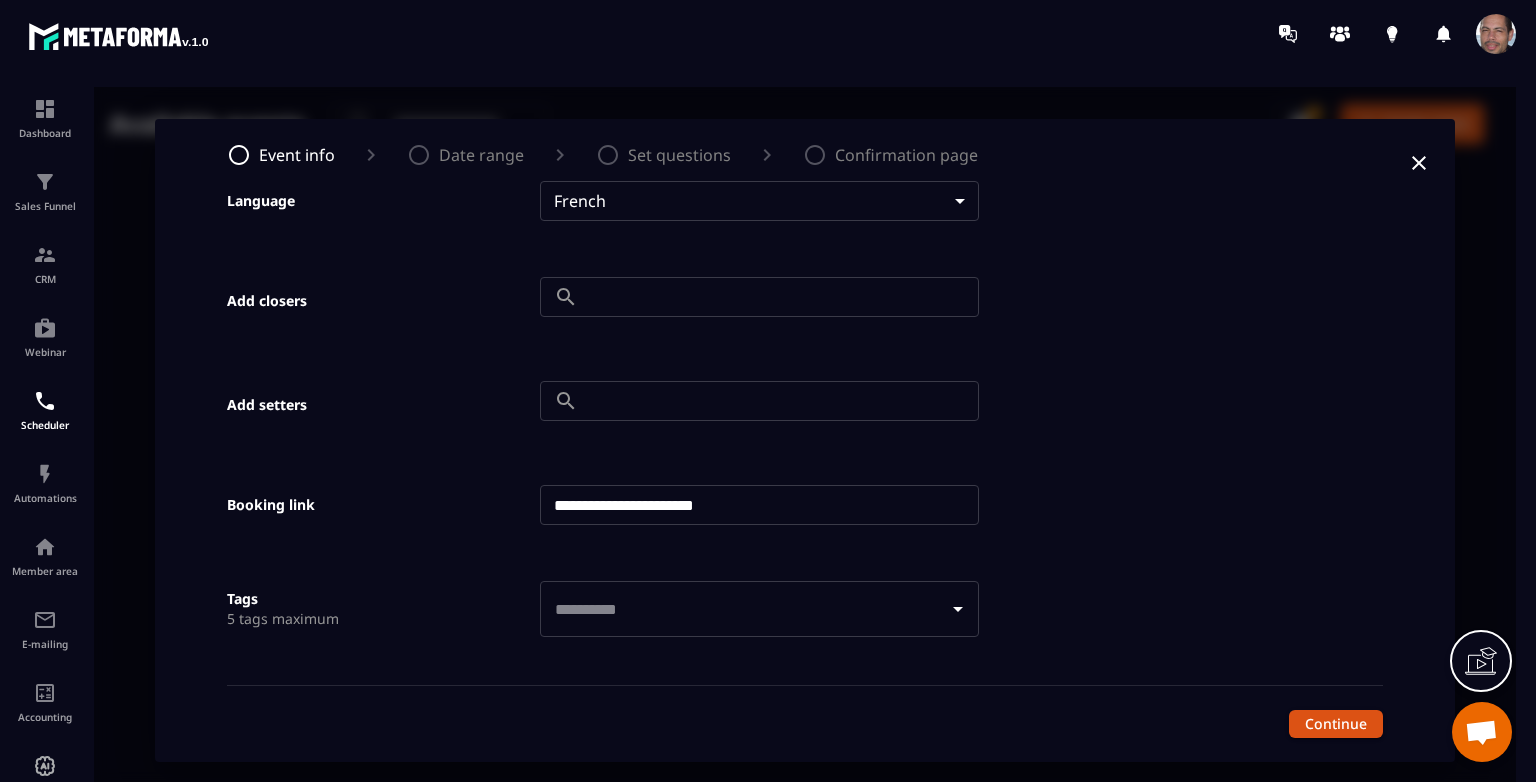 scroll, scrollTop: 915, scrollLeft: 0, axis: vertical 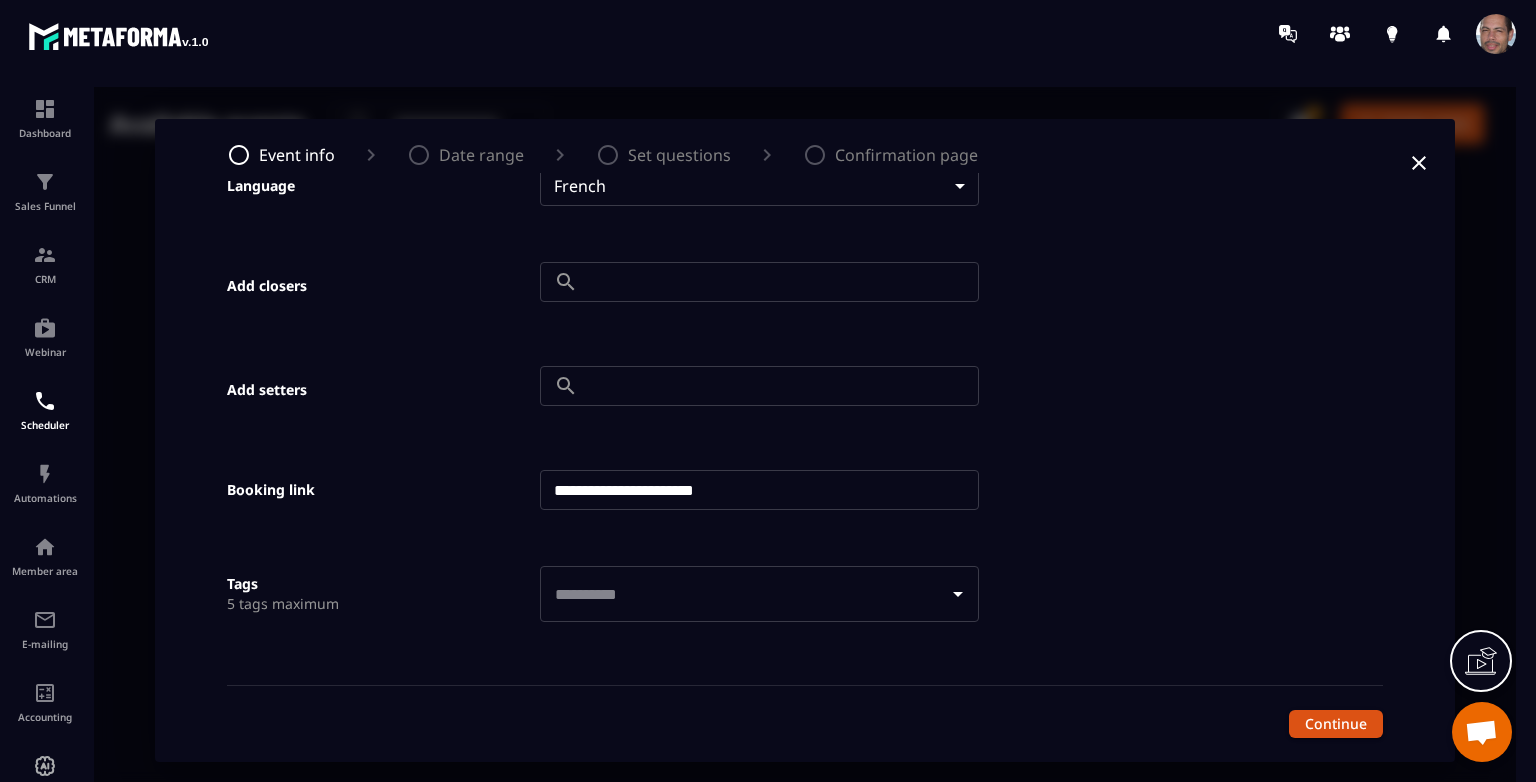 click on "**********" at bounding box center (759, 490) 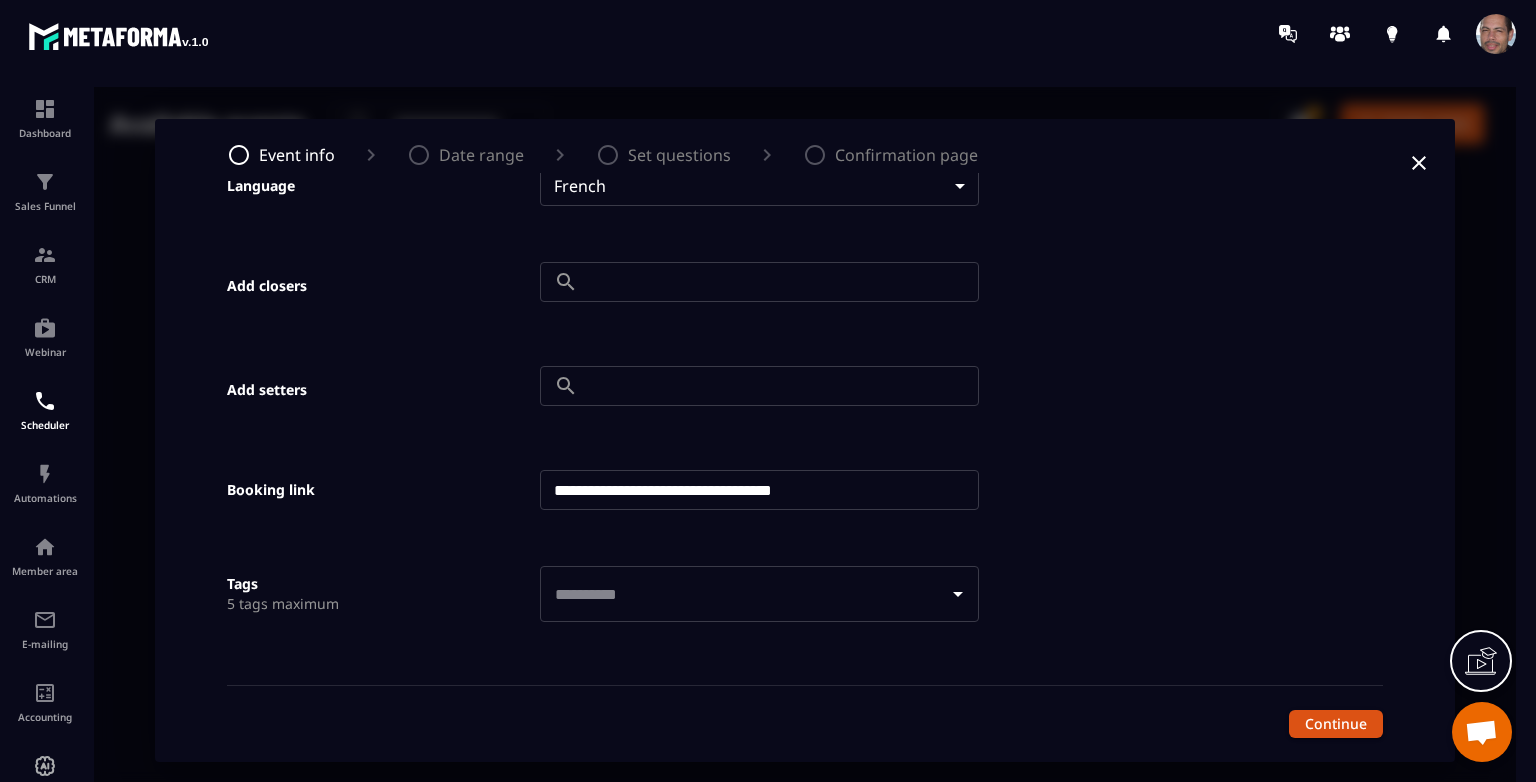 type on "**********" 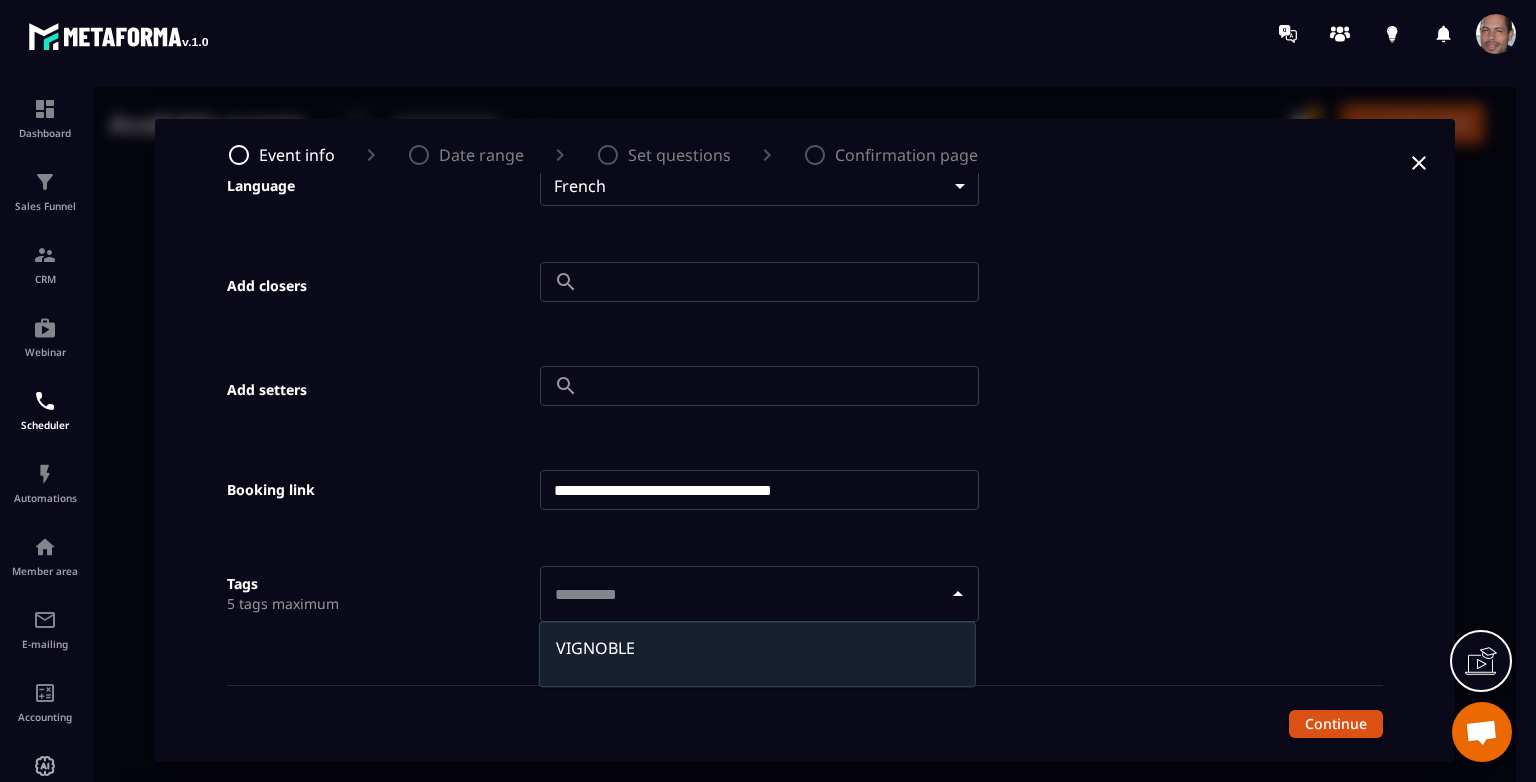 click at bounding box center [744, 594] 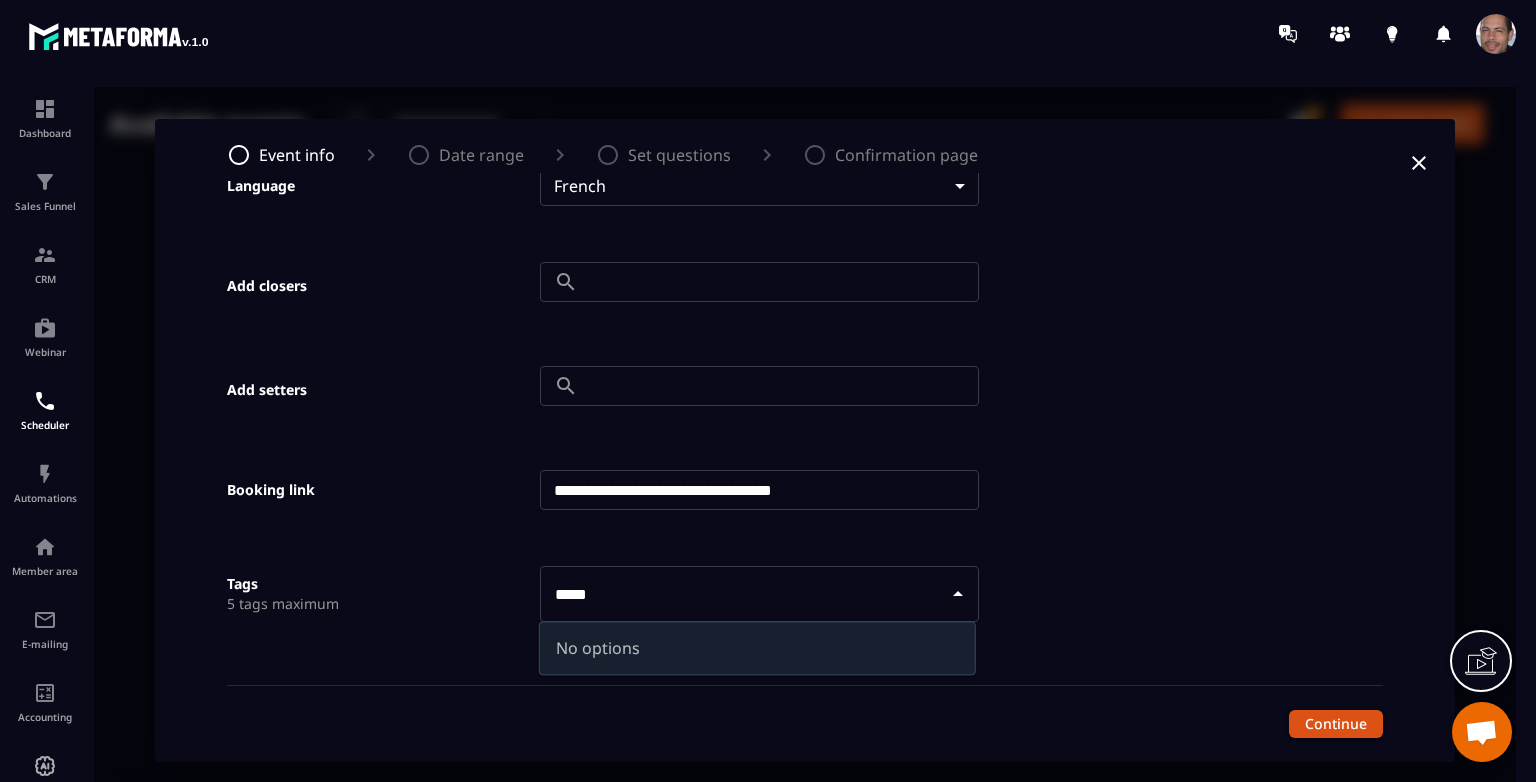 type on "****" 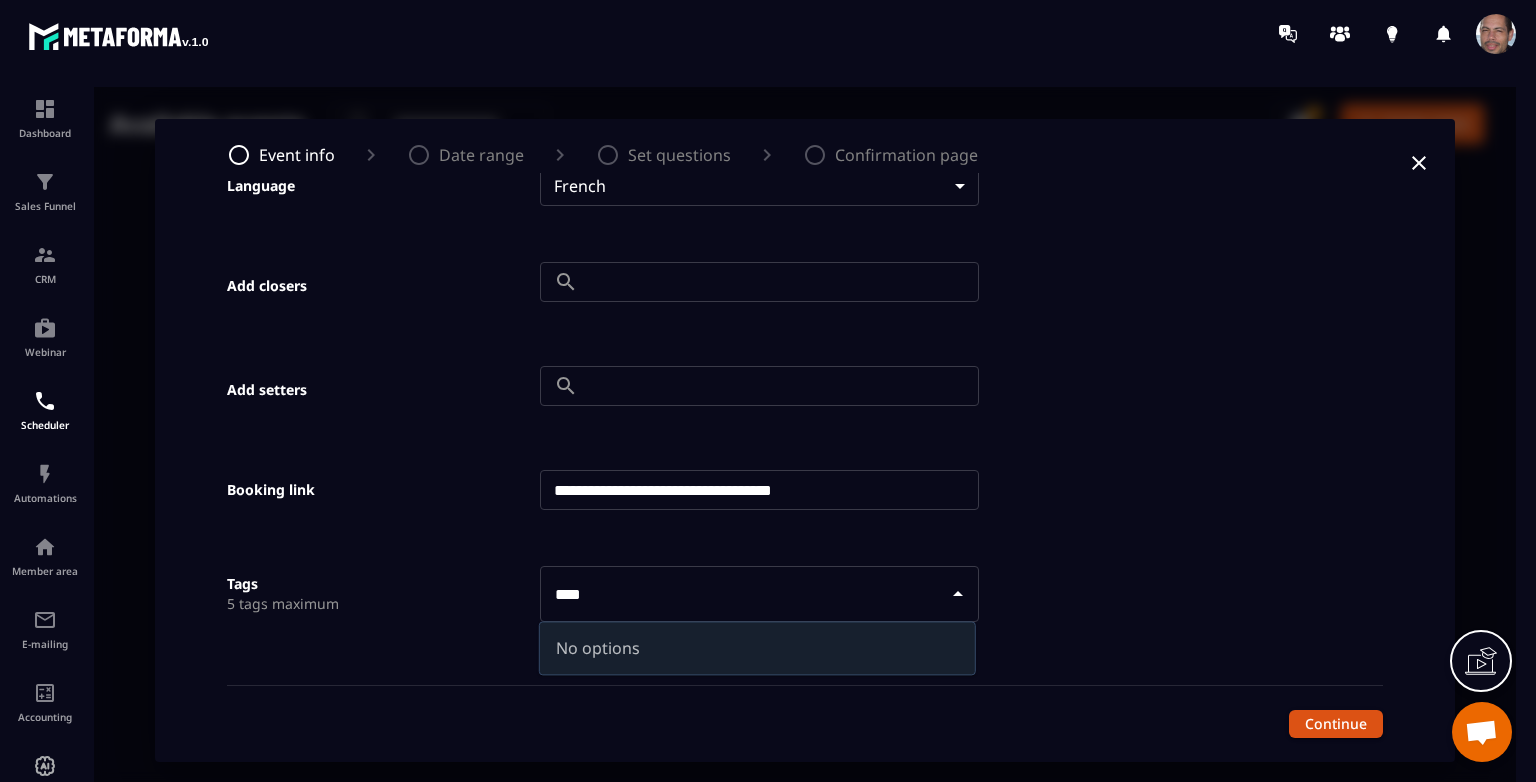 type 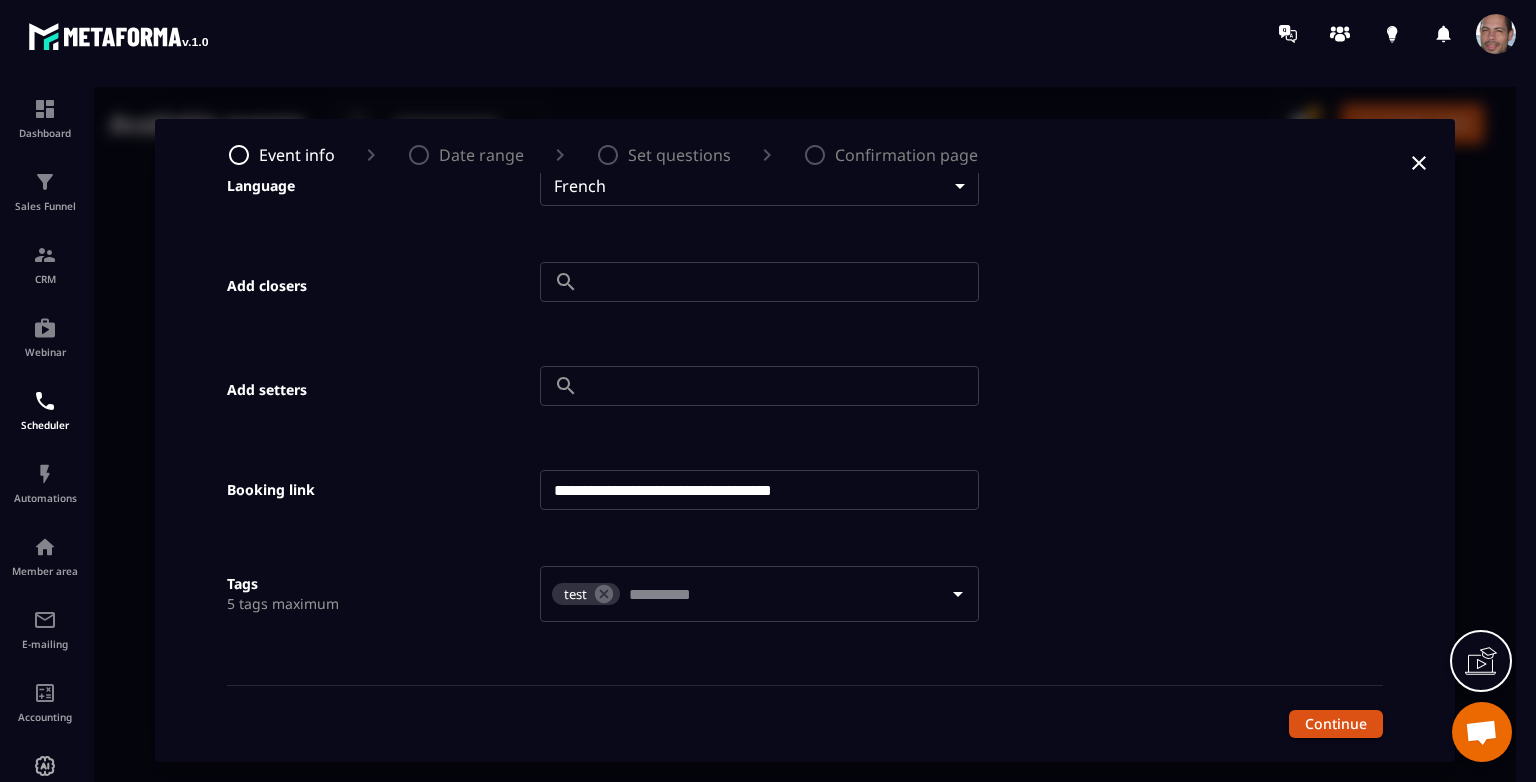 click on "**********" at bounding box center (777, -40) 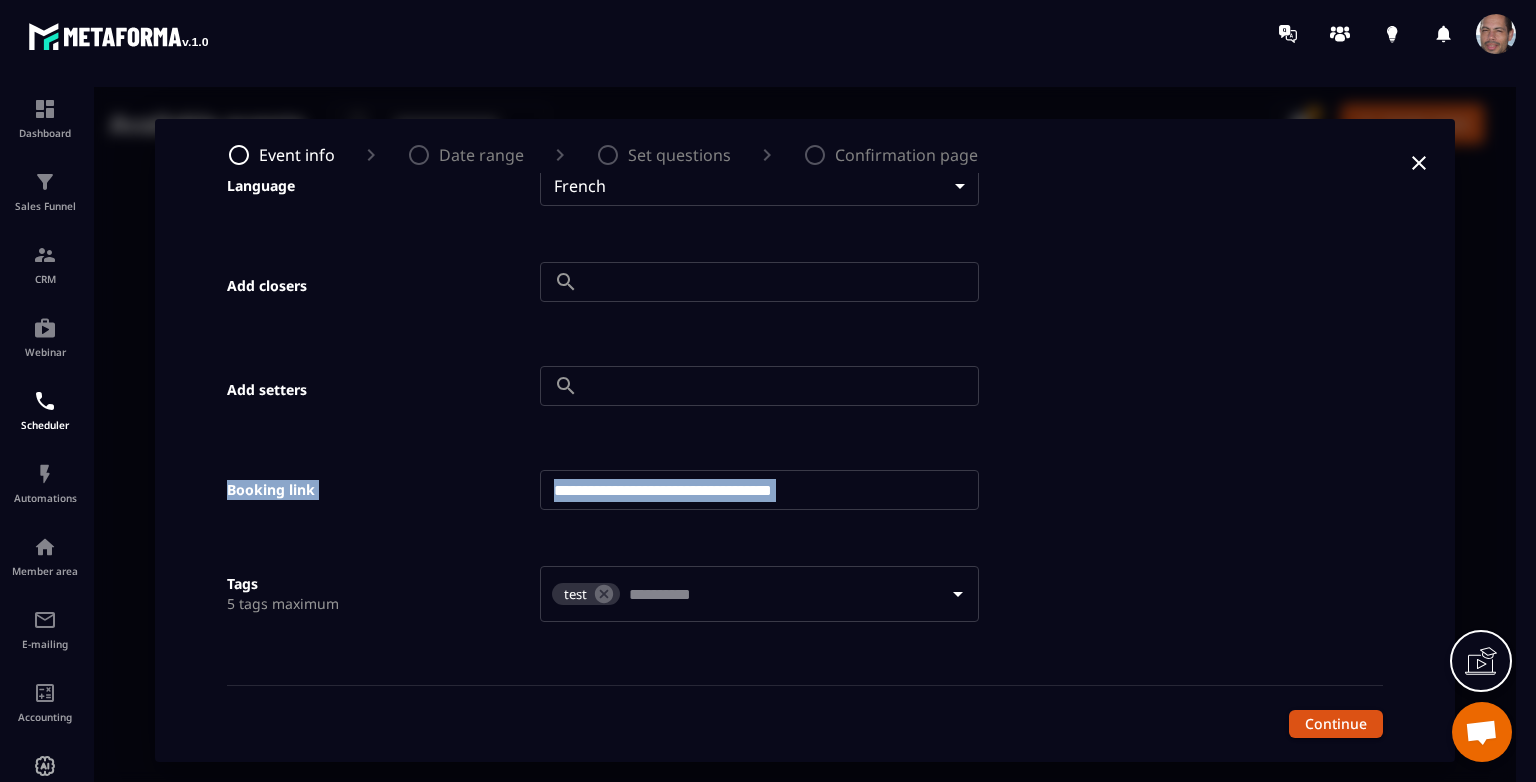click on "**********" at bounding box center (805, 440) 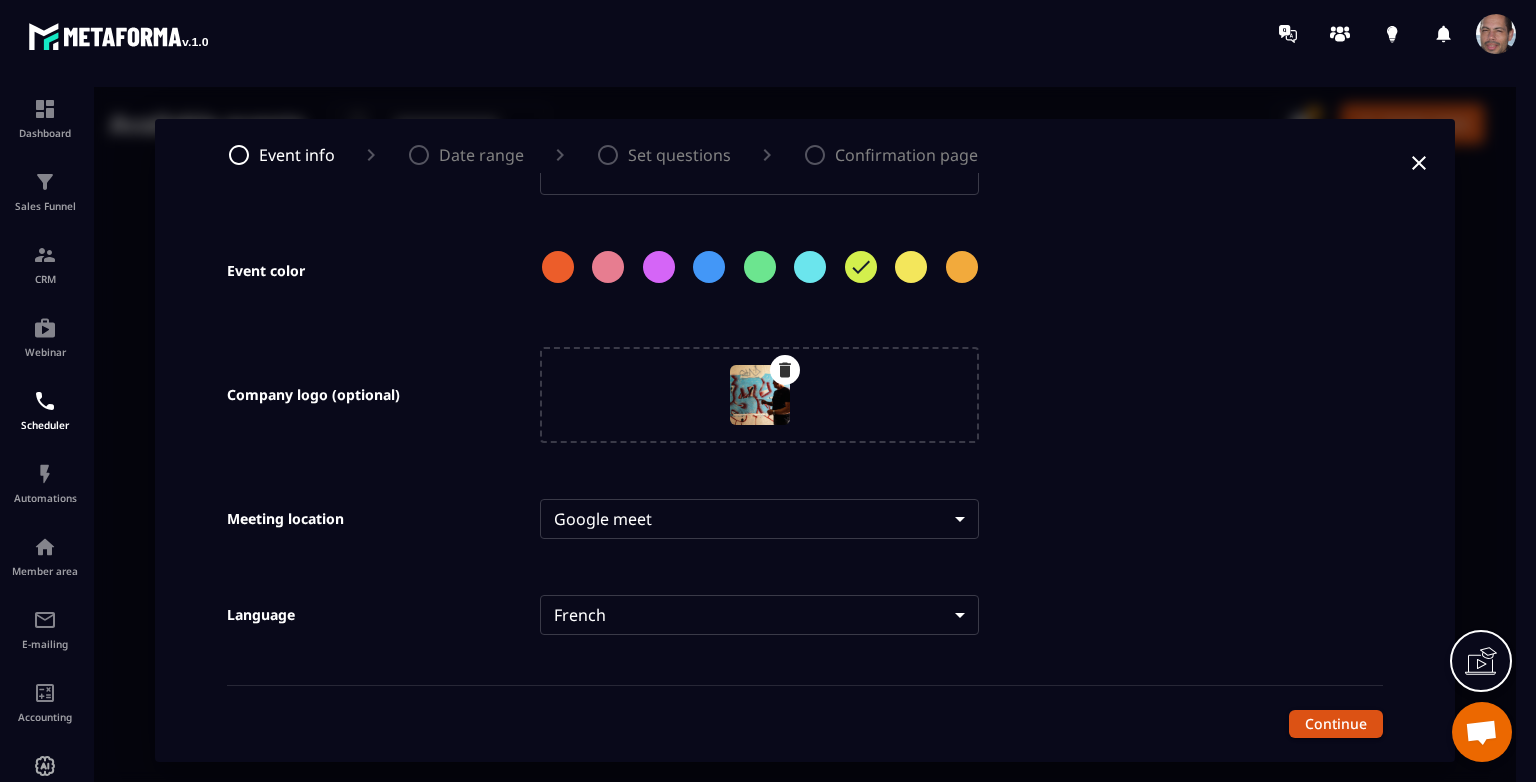 drag, startPoint x: 1383, startPoint y: 632, endPoint x: 1384, endPoint y: 672, distance: 40.012497 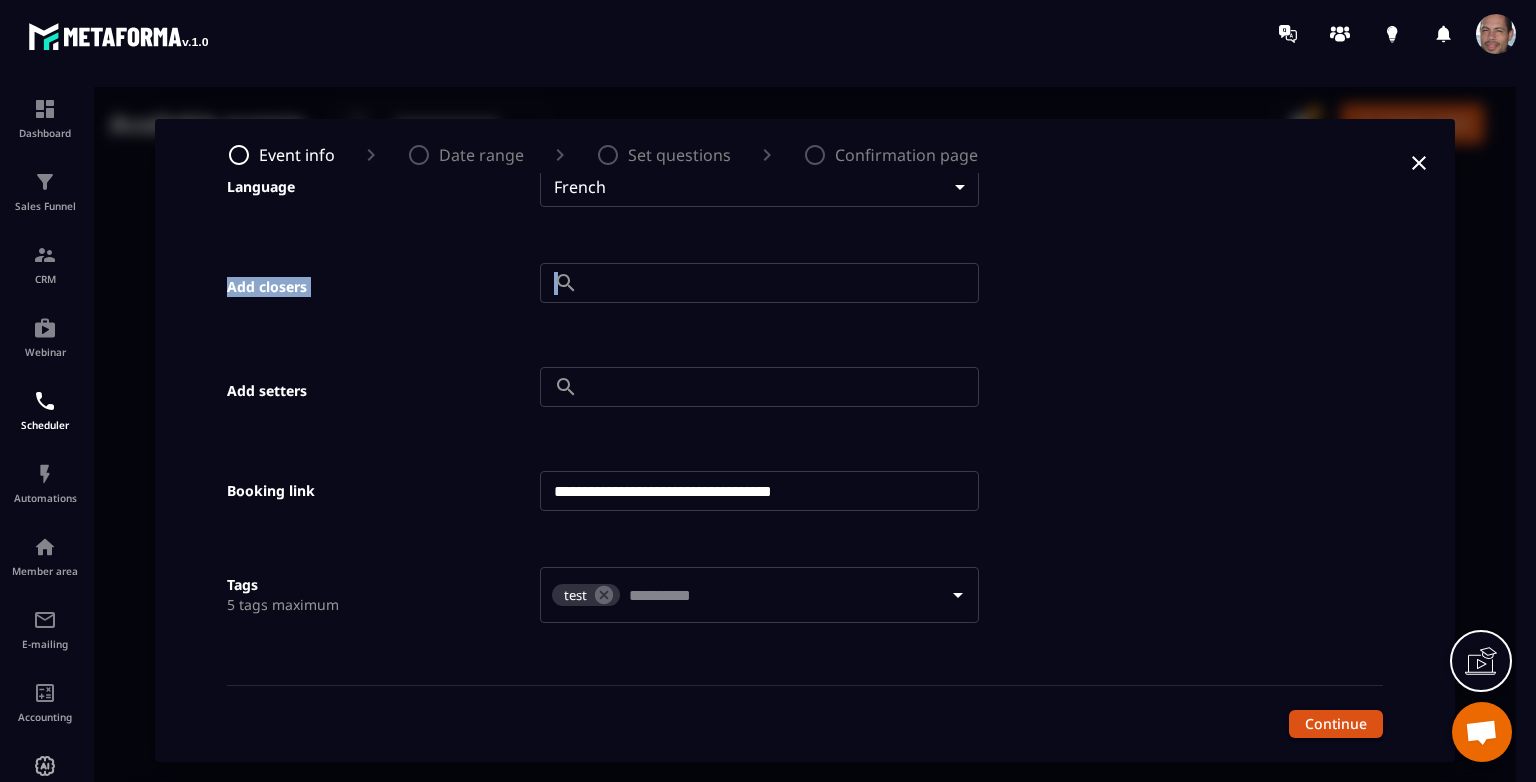 scroll, scrollTop: 915, scrollLeft: 0, axis: vertical 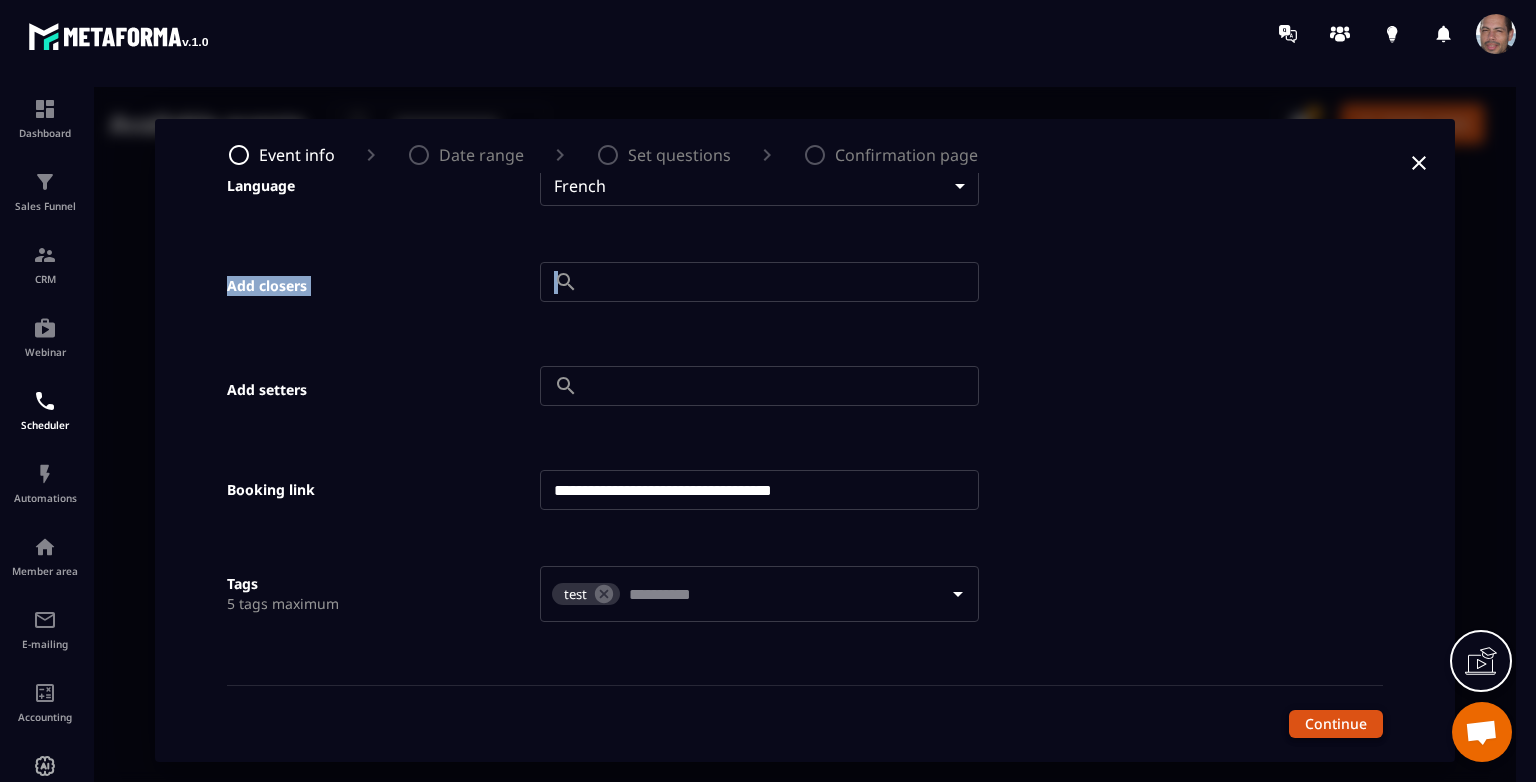 click on "Continue" at bounding box center (1336, 724) 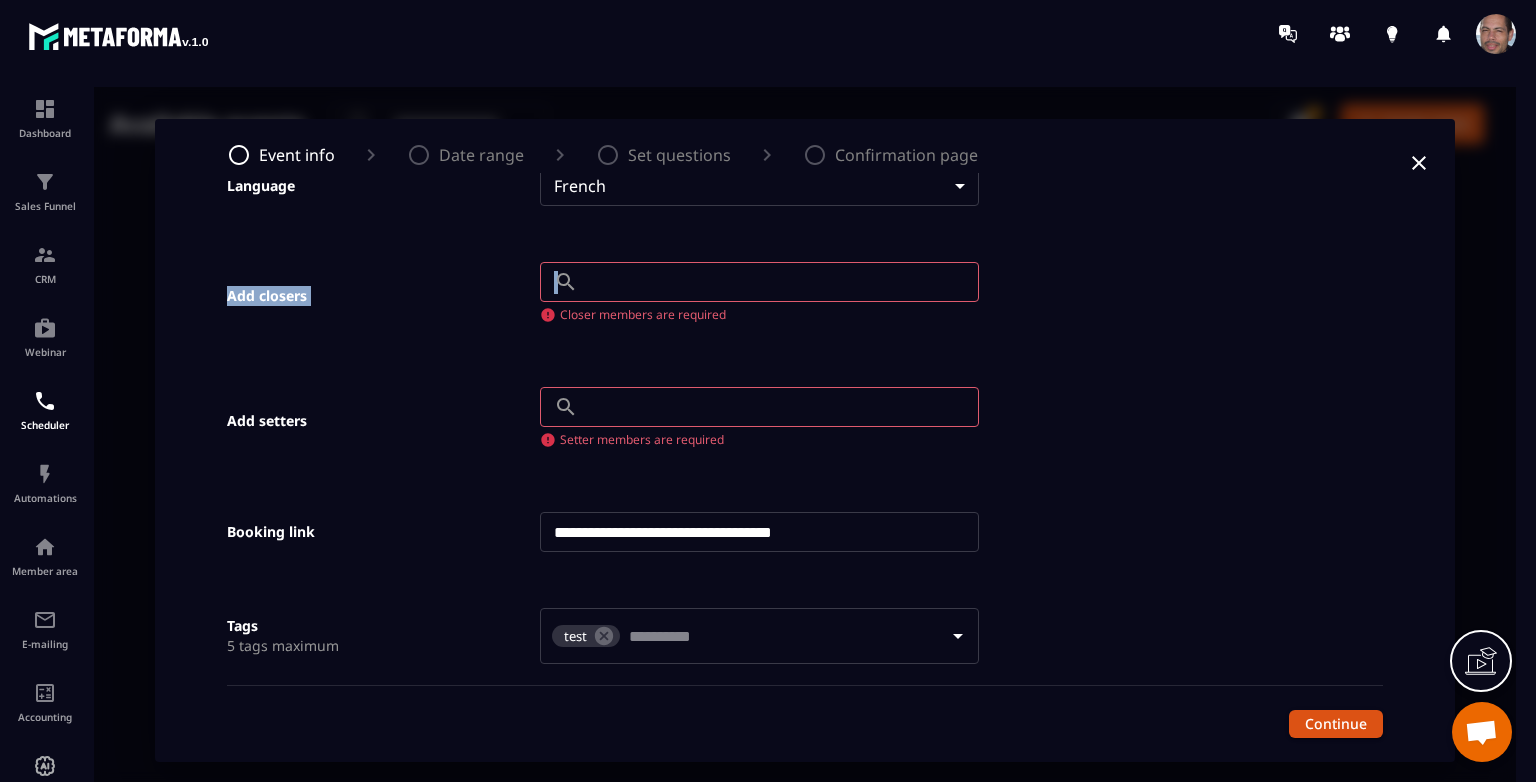 click at bounding box center [782, 282] 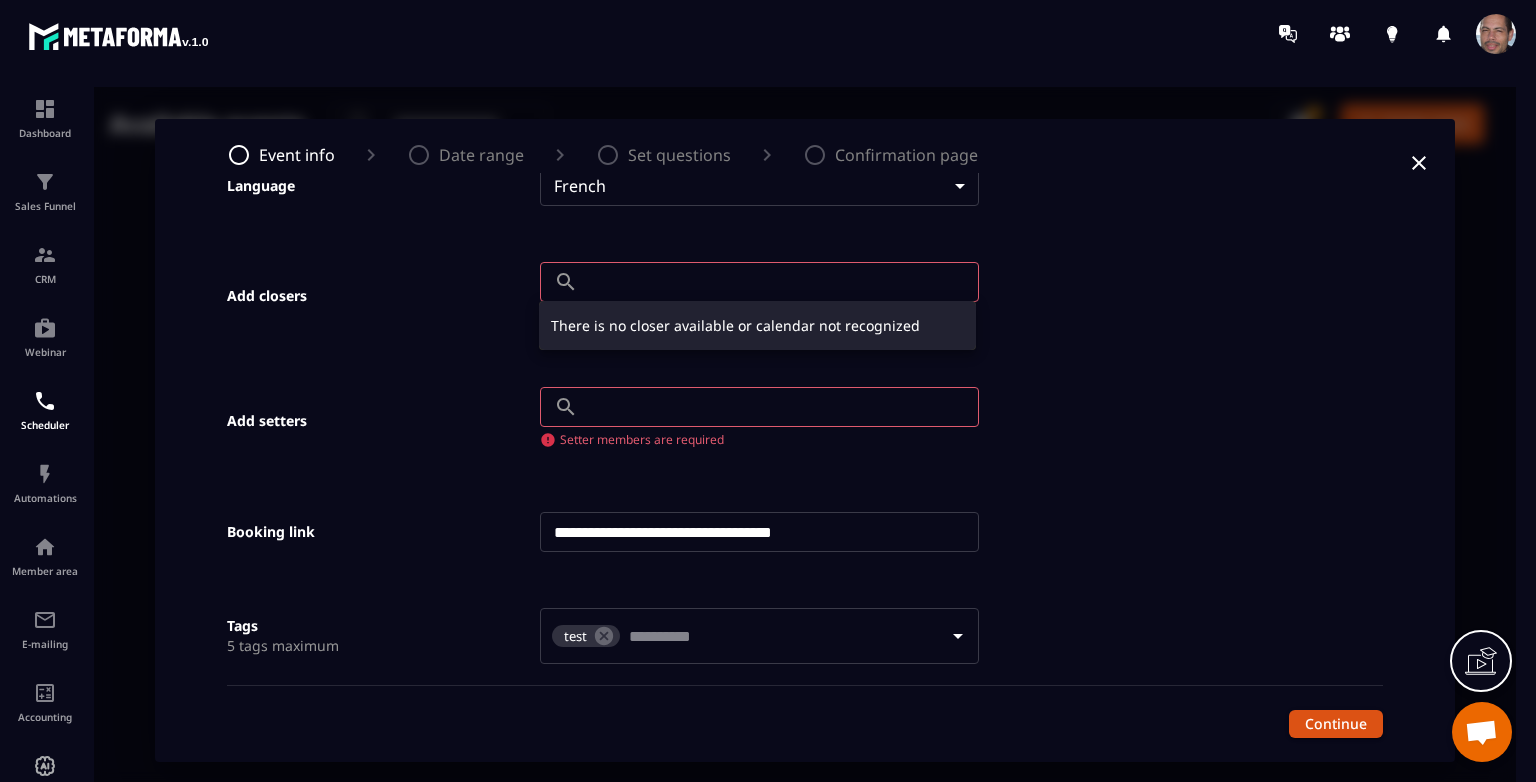 type on "*" 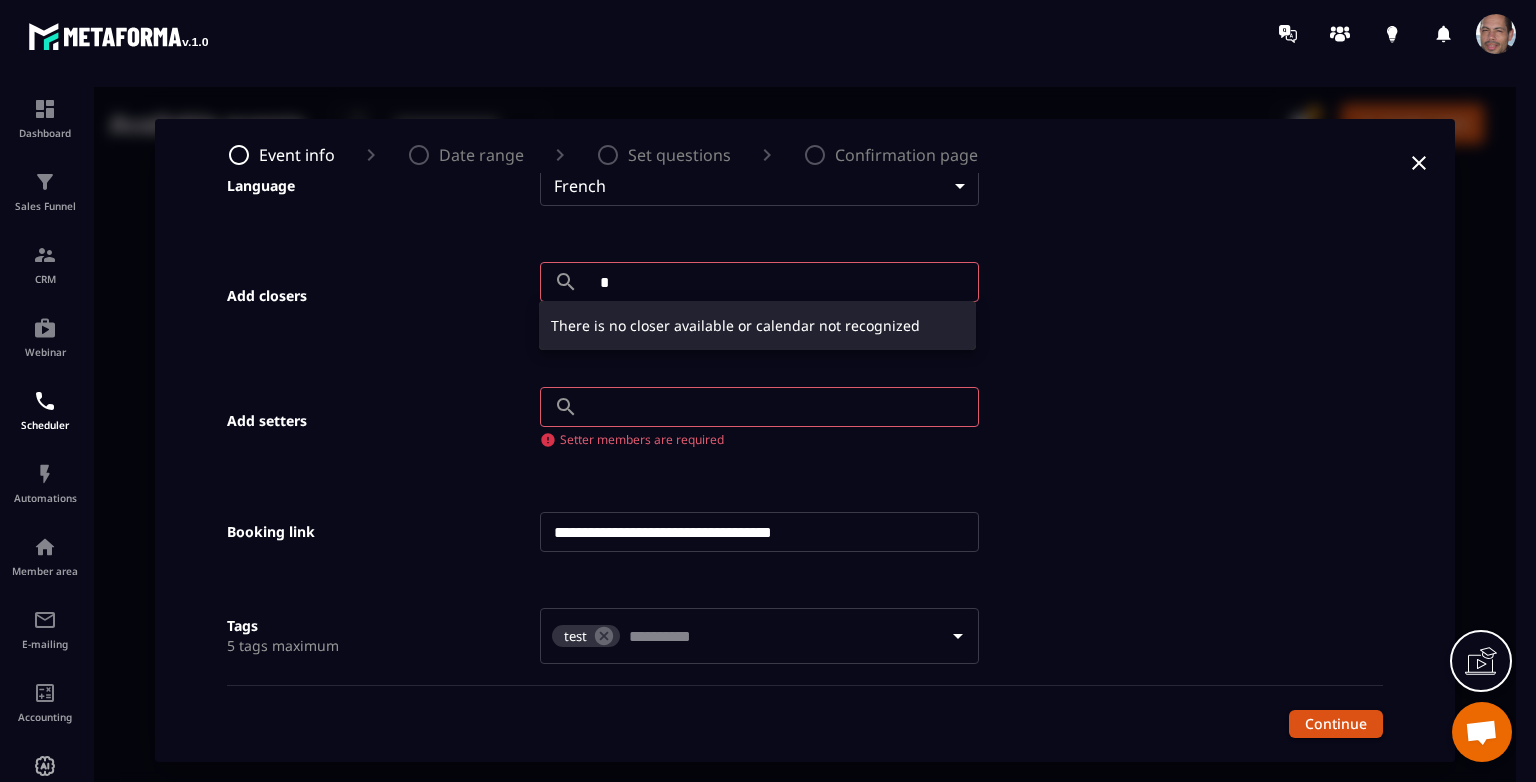 drag, startPoint x: 737, startPoint y: 280, endPoint x: 562, endPoint y: 279, distance: 175.00285 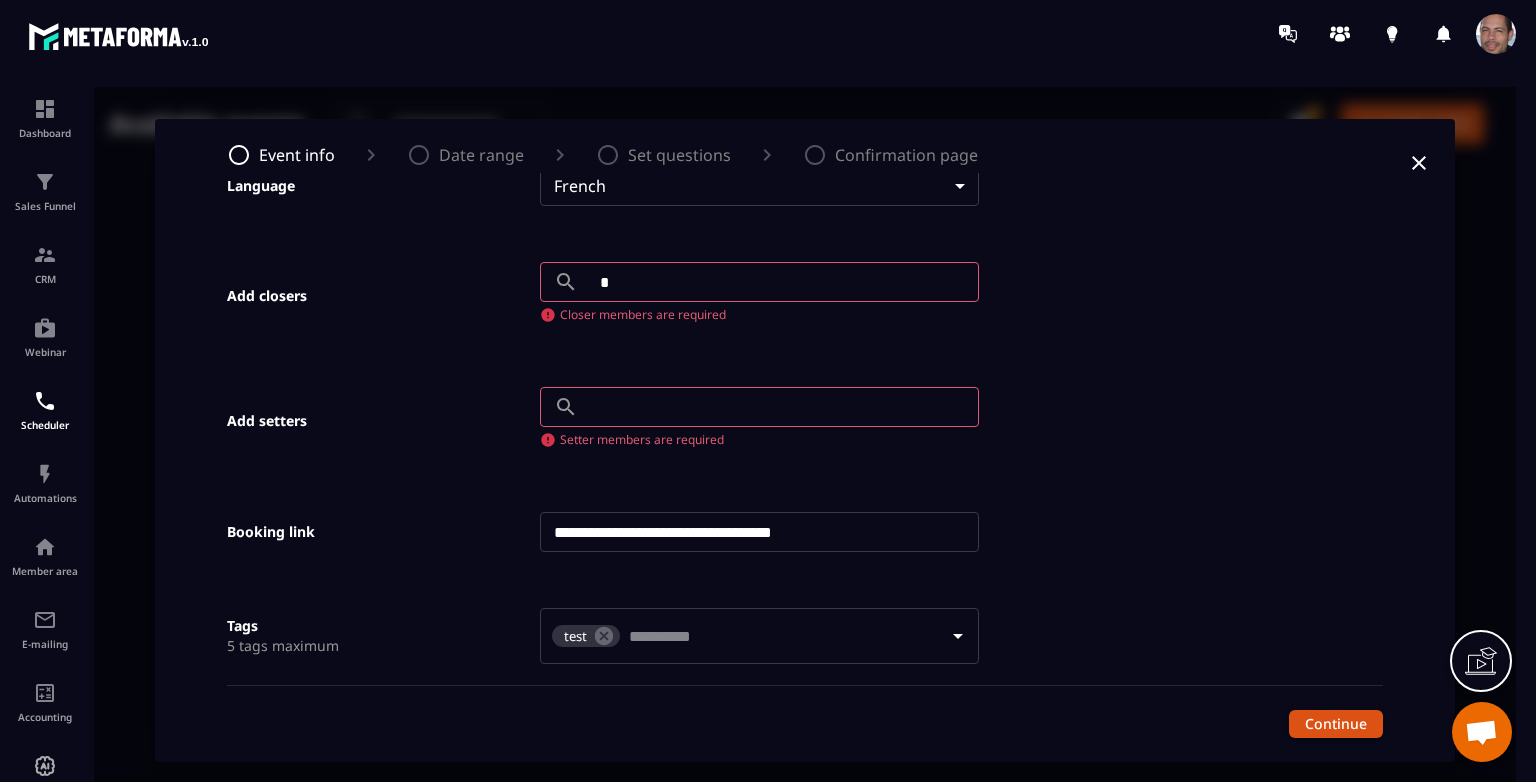 click on "*" at bounding box center [782, 282] 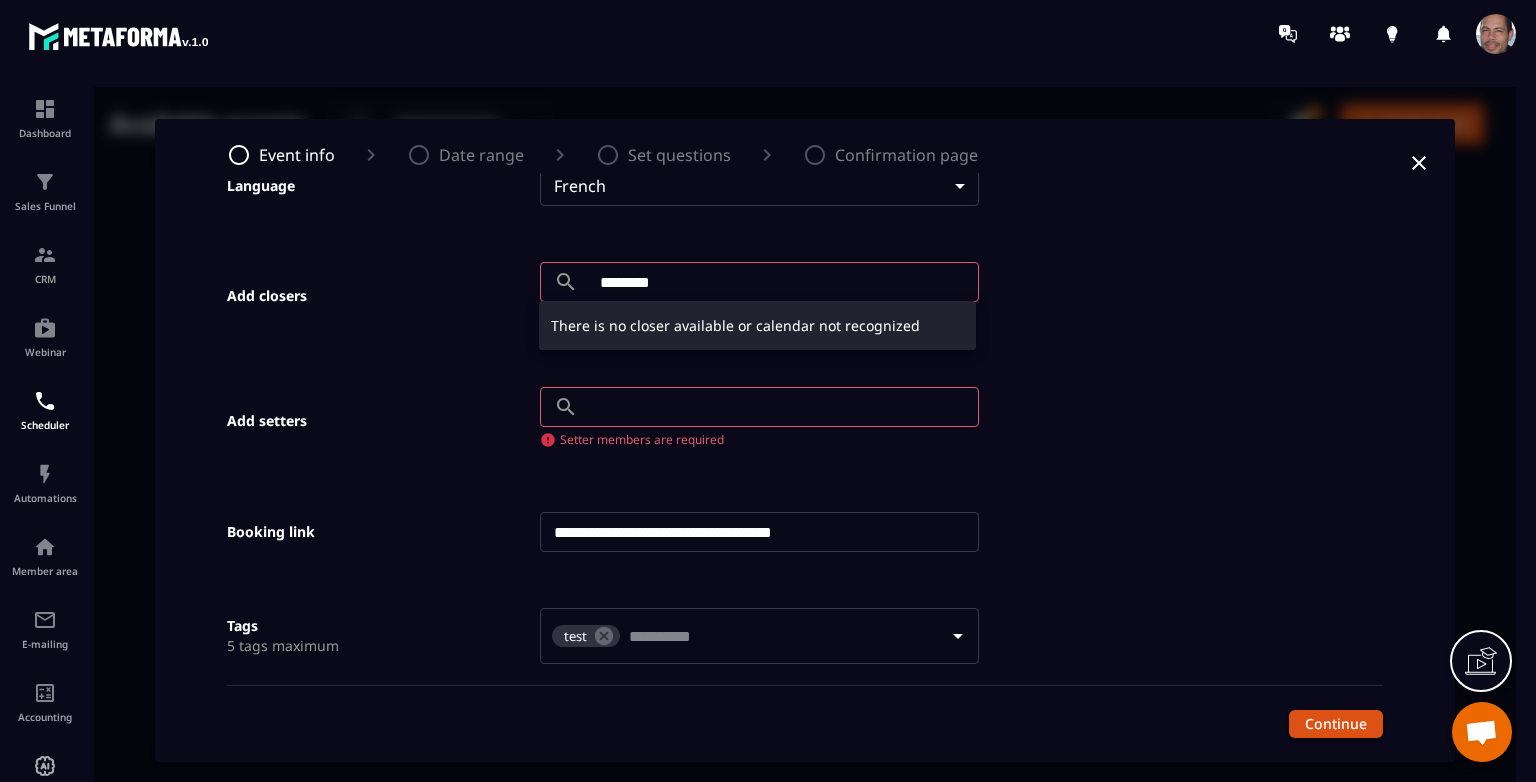 click at bounding box center (805, 440) 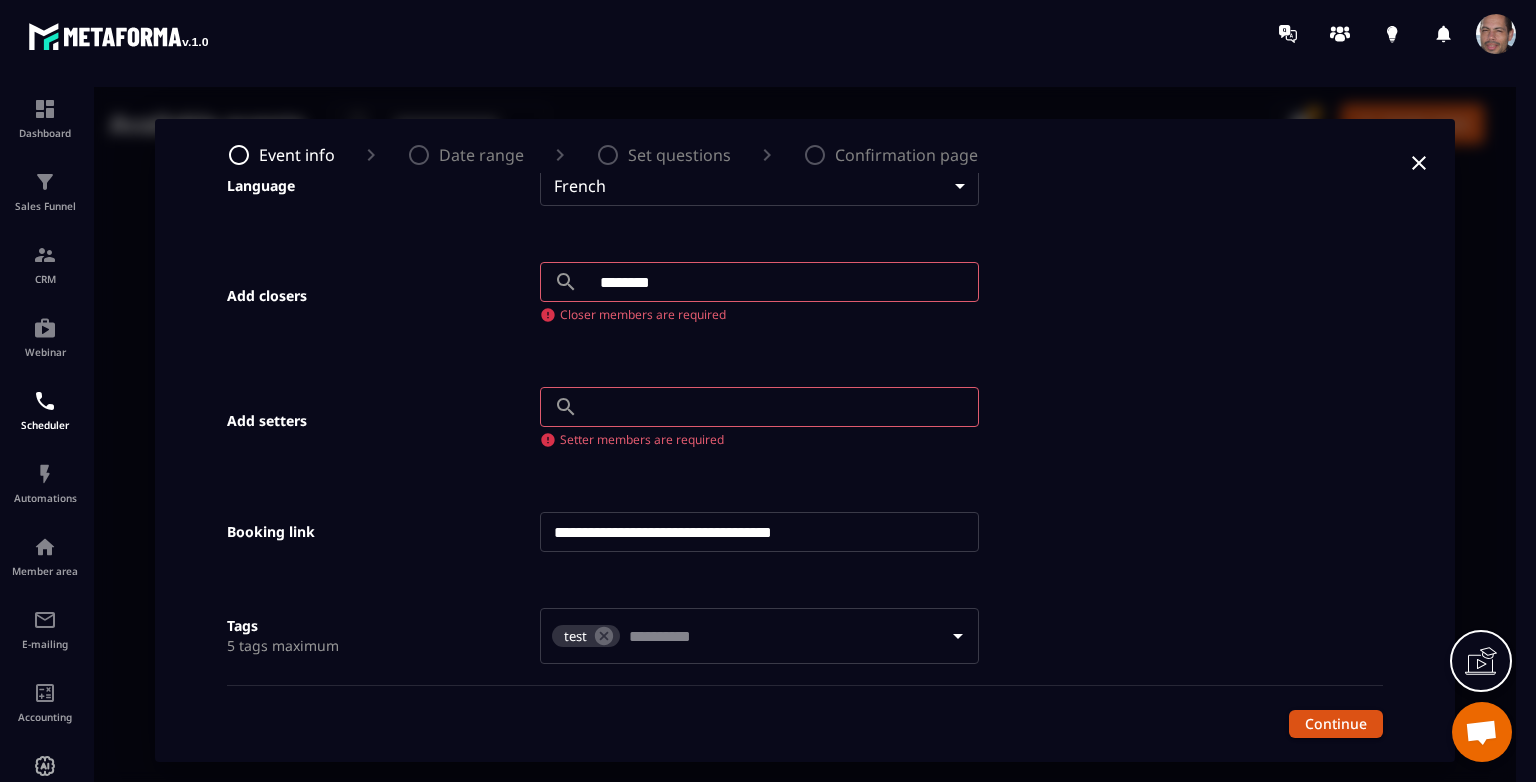click at bounding box center (782, 407) 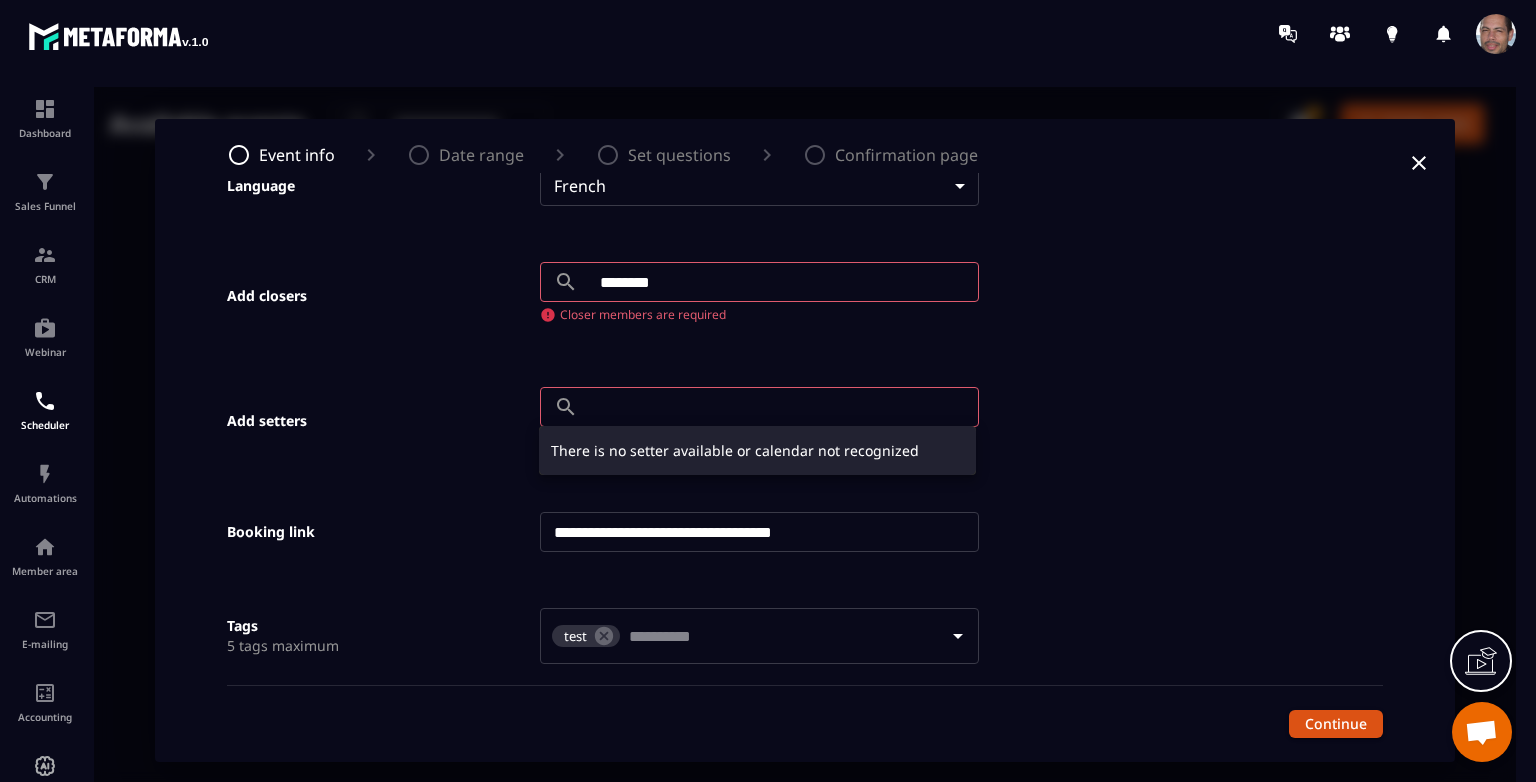 click at bounding box center [805, 440] 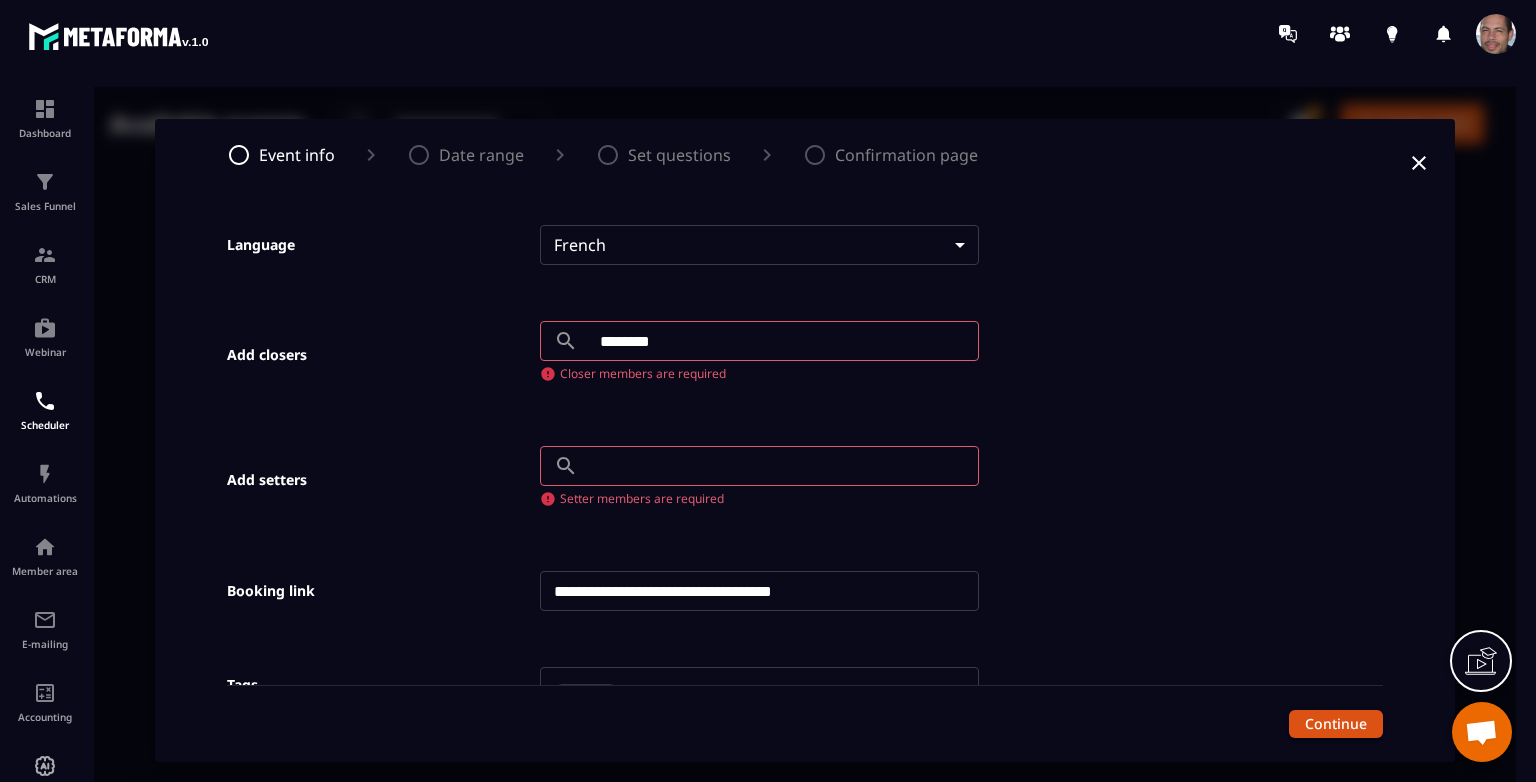 scroll, scrollTop: 956, scrollLeft: 0, axis: vertical 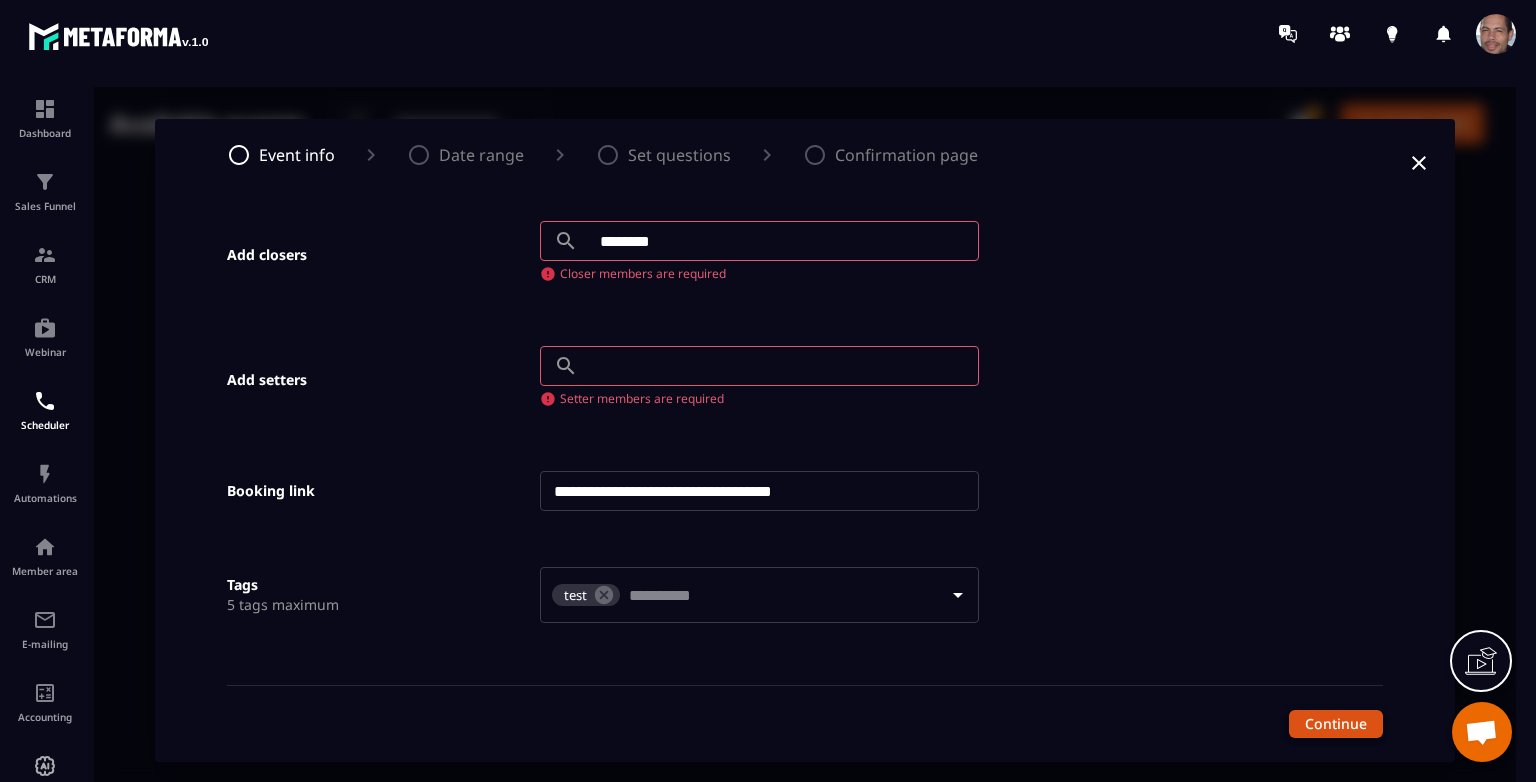click on "Continue" at bounding box center (1336, 724) 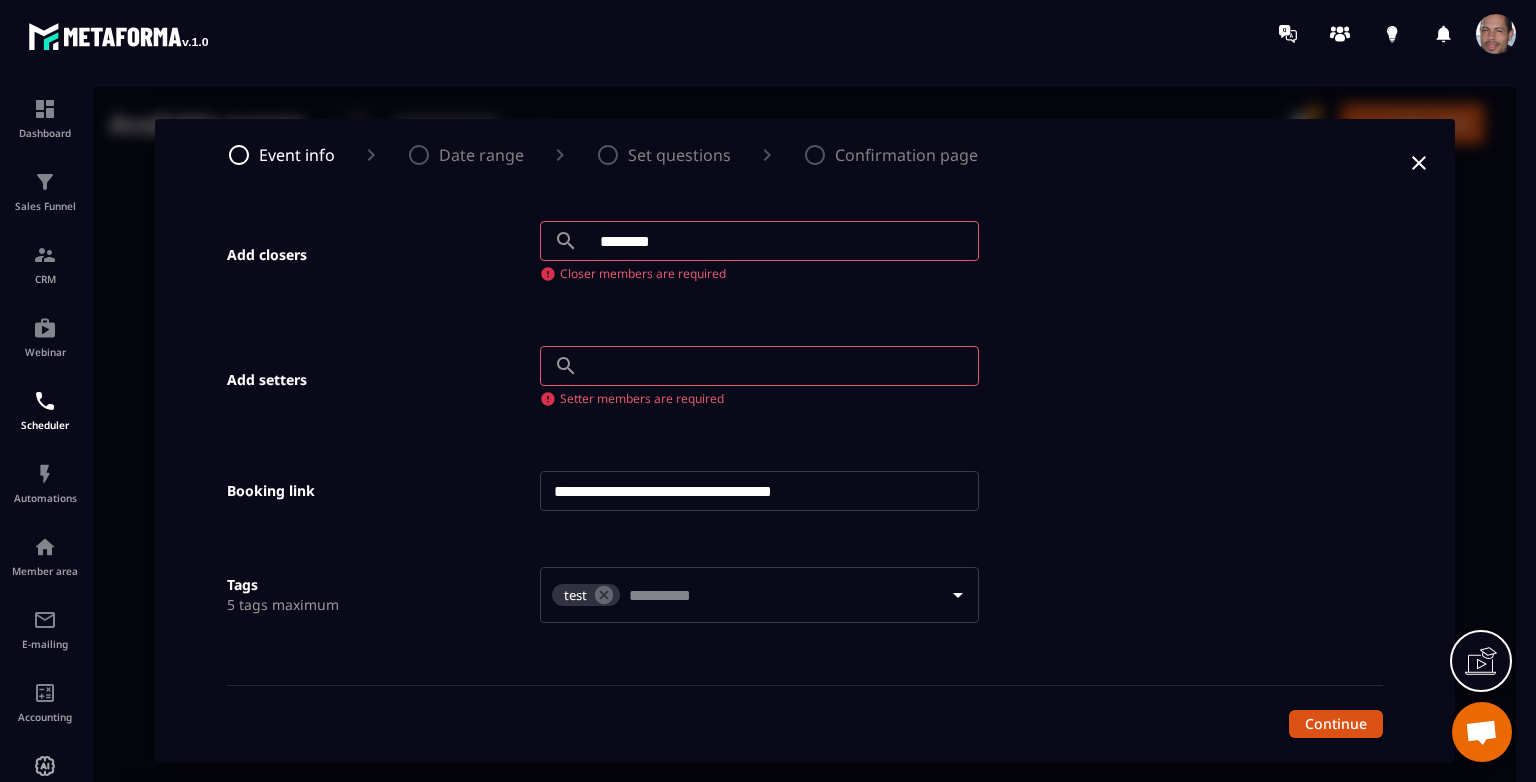 click at bounding box center (782, 366) 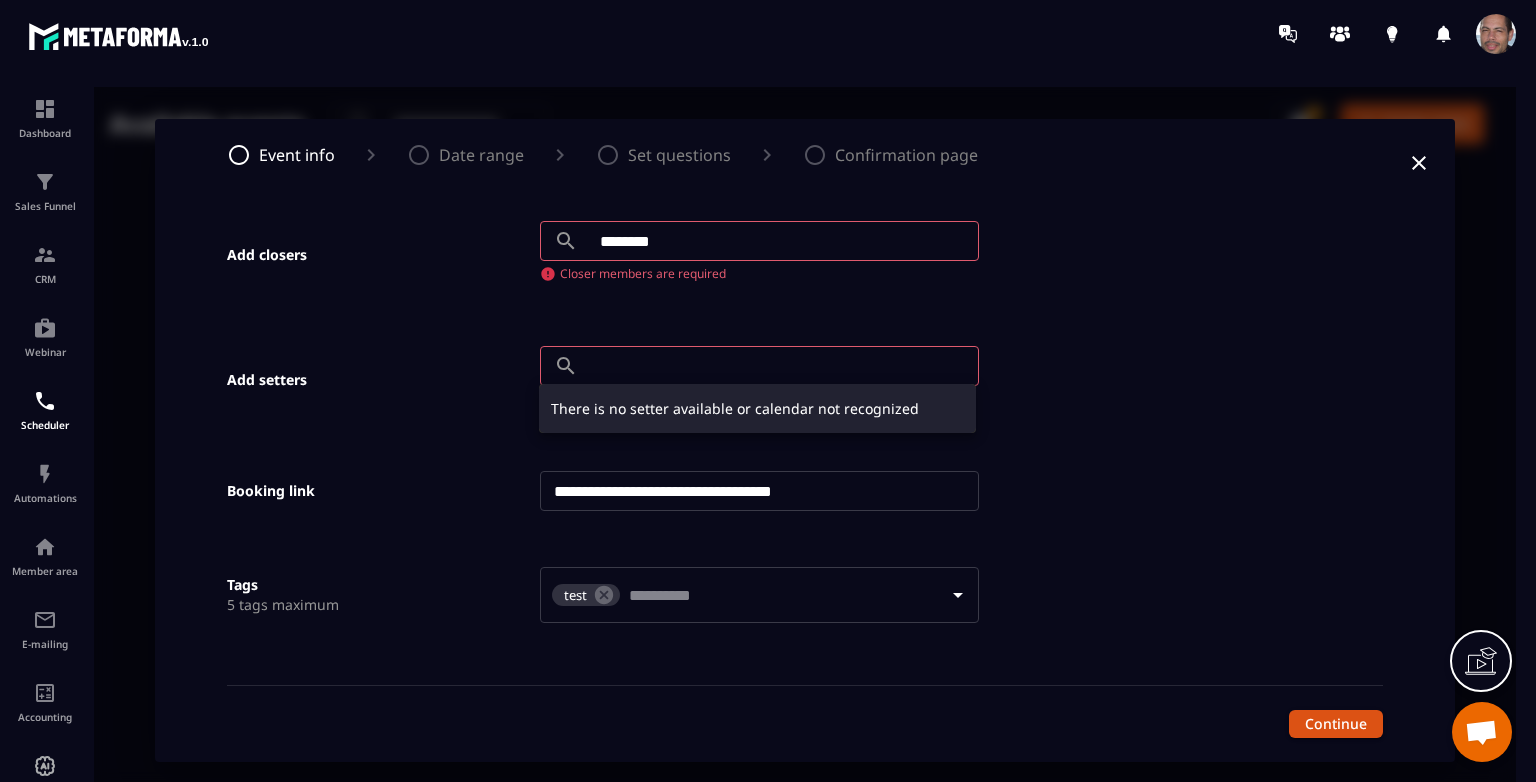 click at bounding box center [805, 440] 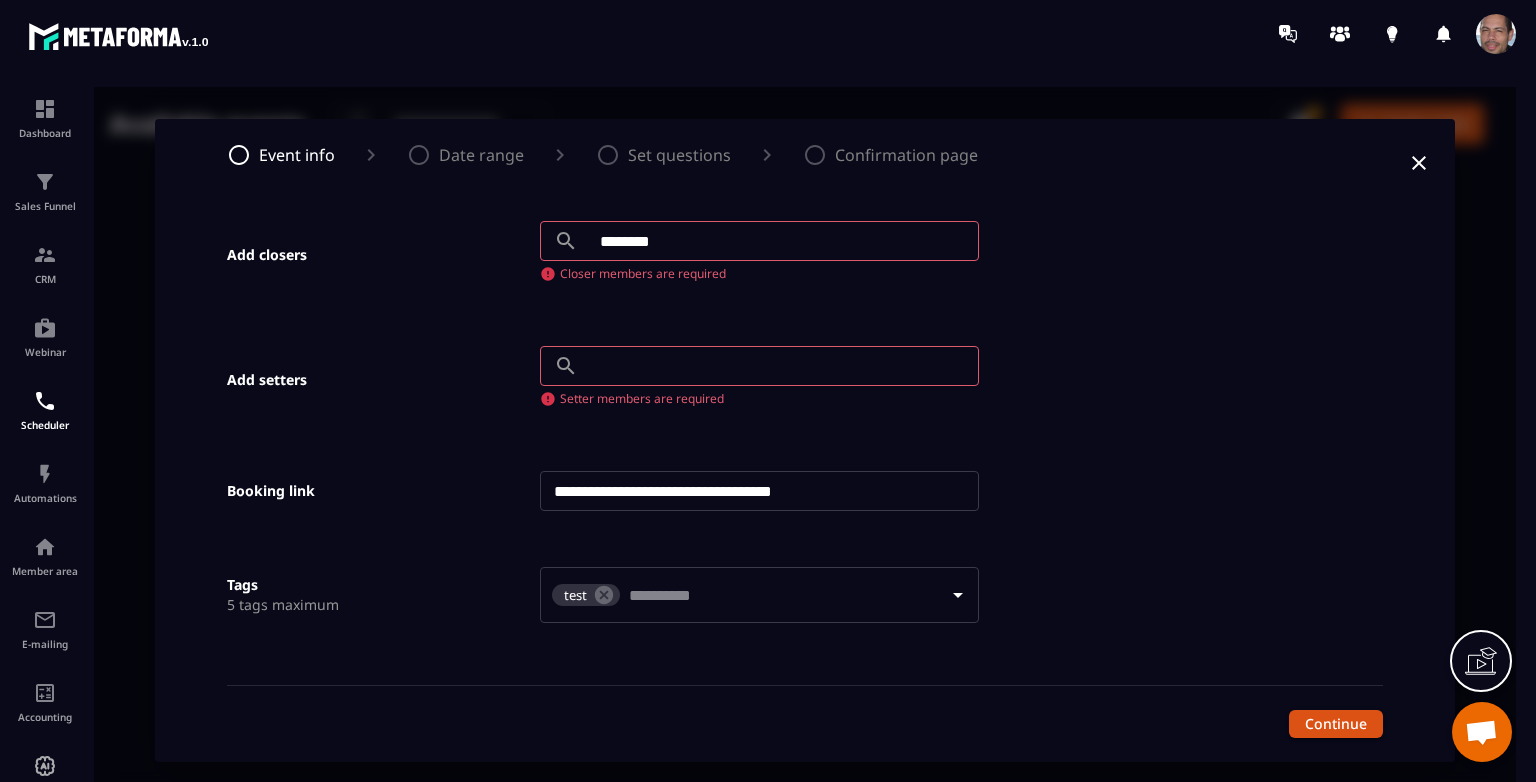 drag, startPoint x: 731, startPoint y: 236, endPoint x: 375, endPoint y: 219, distance: 356.40567 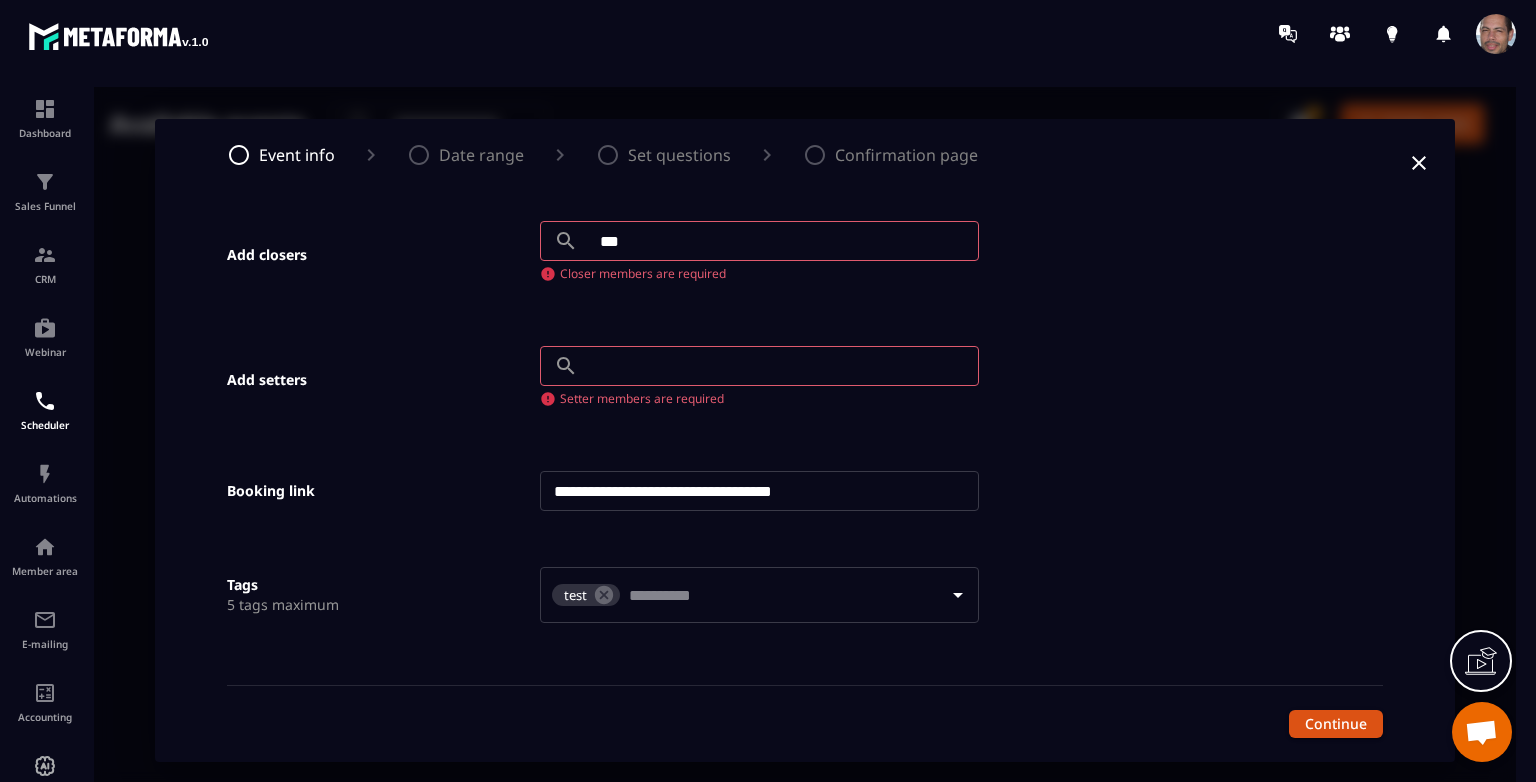 click on "***" at bounding box center (782, 241) 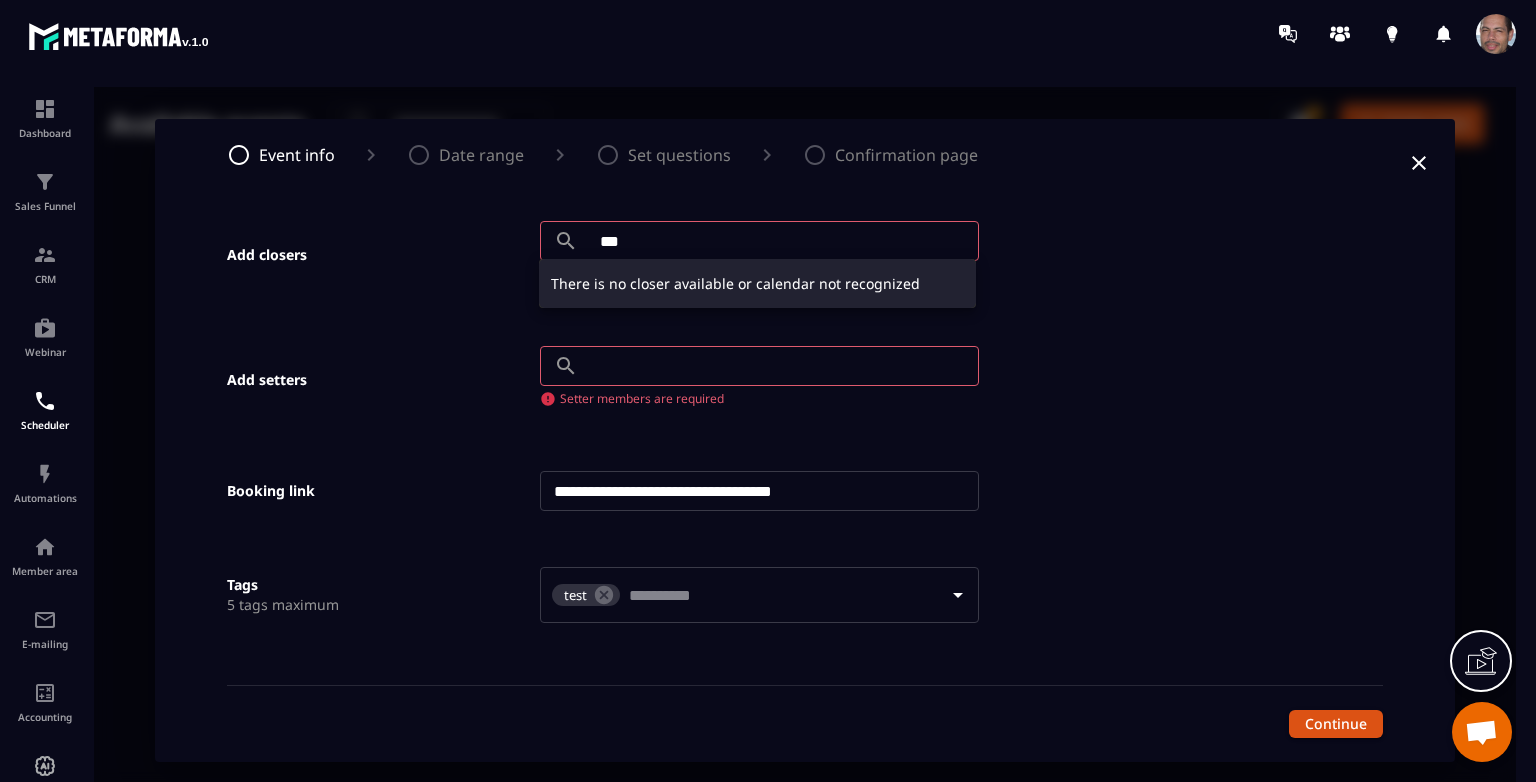 type on "***" 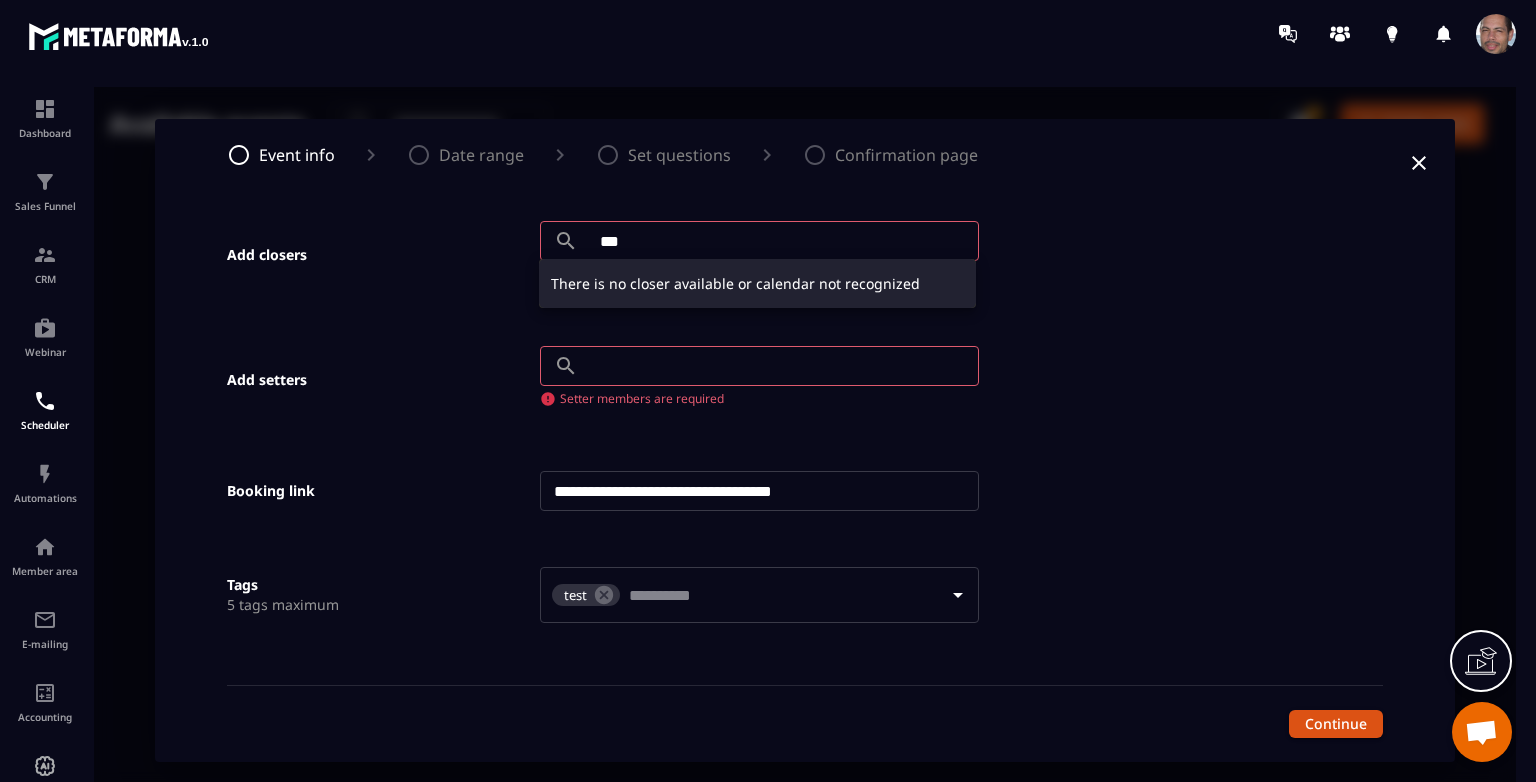 click at bounding box center (805, 440) 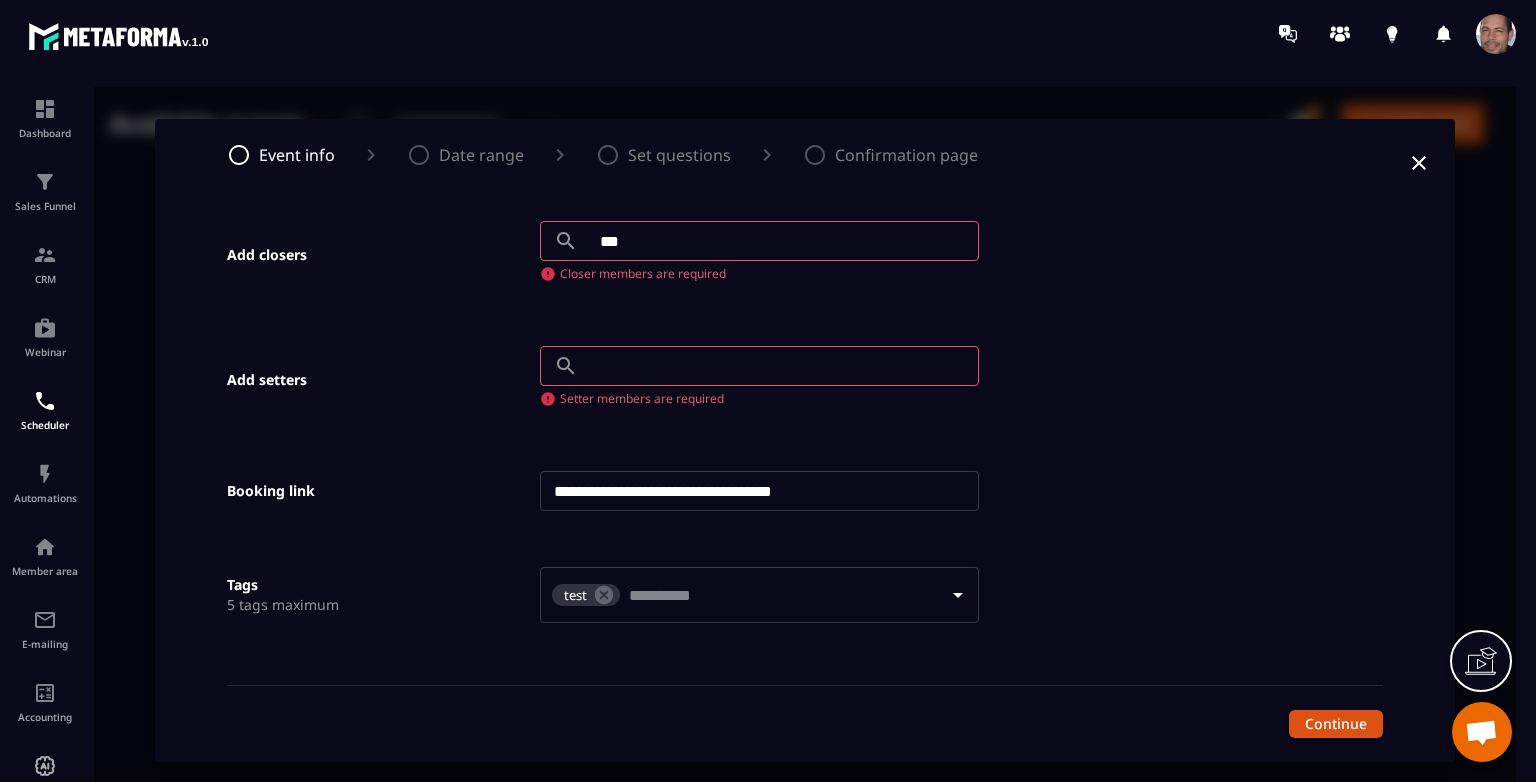 click on "Closer members are required" at bounding box center (759, 274) 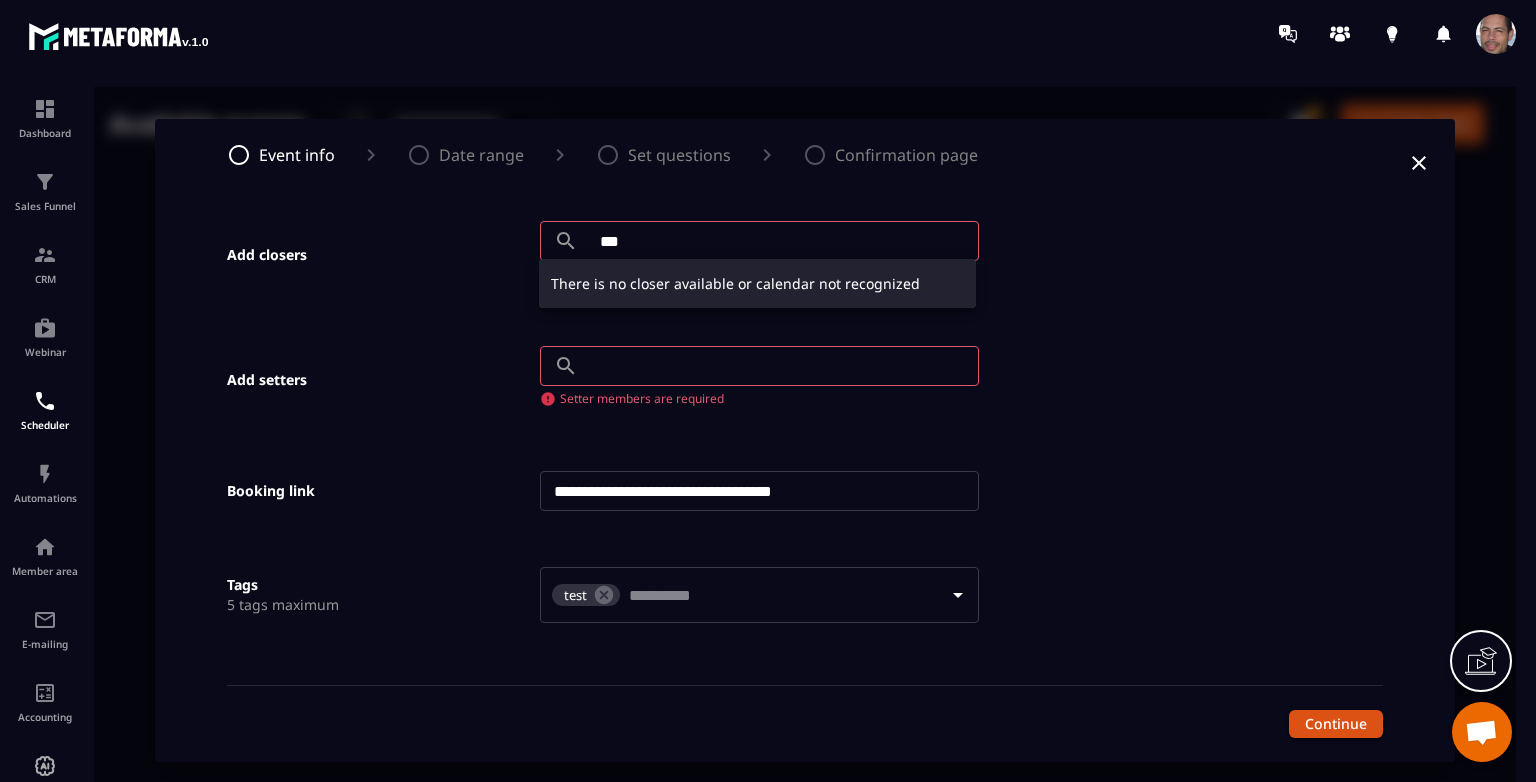 click at bounding box center (805, 440) 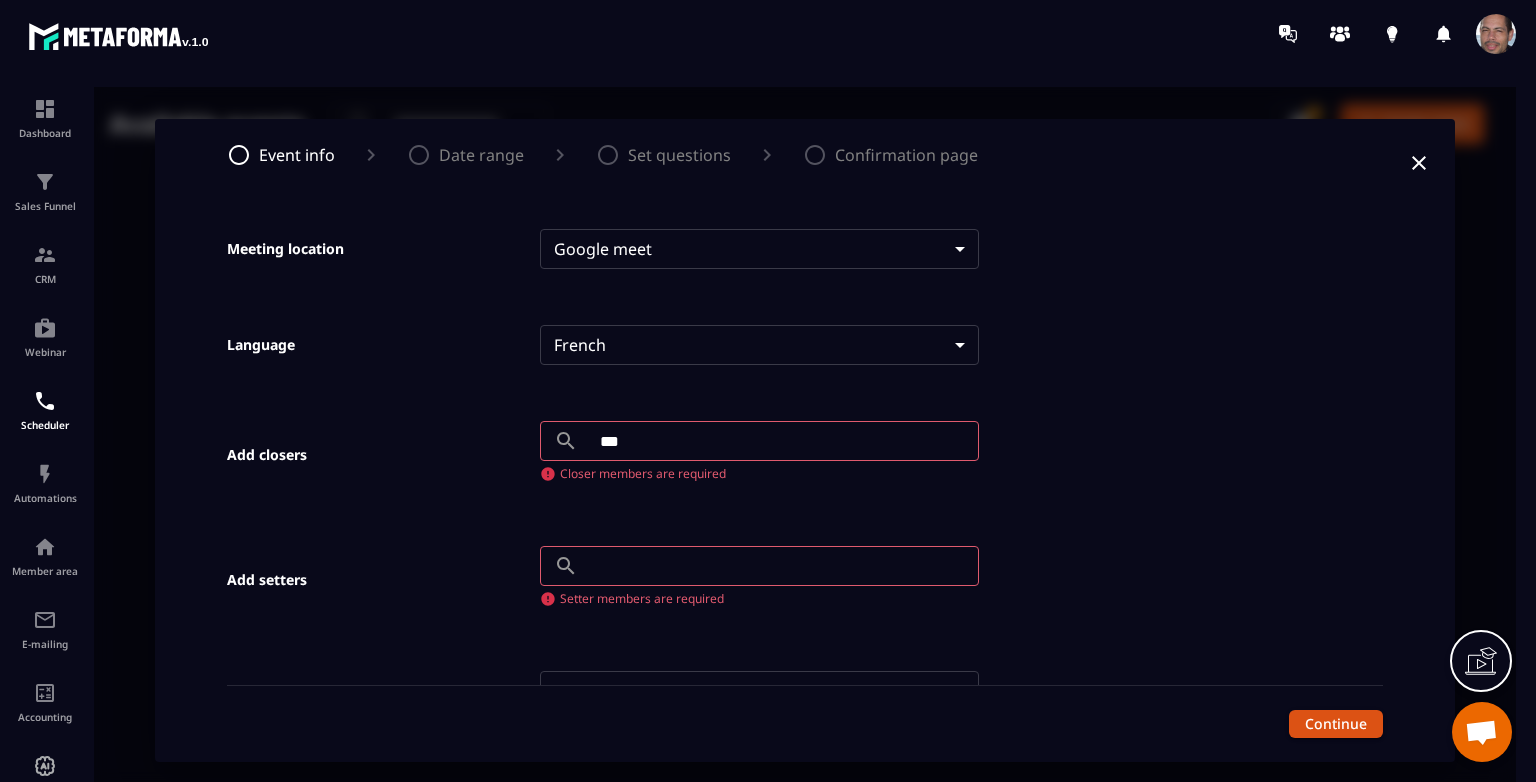 scroll, scrollTop: 956, scrollLeft: 0, axis: vertical 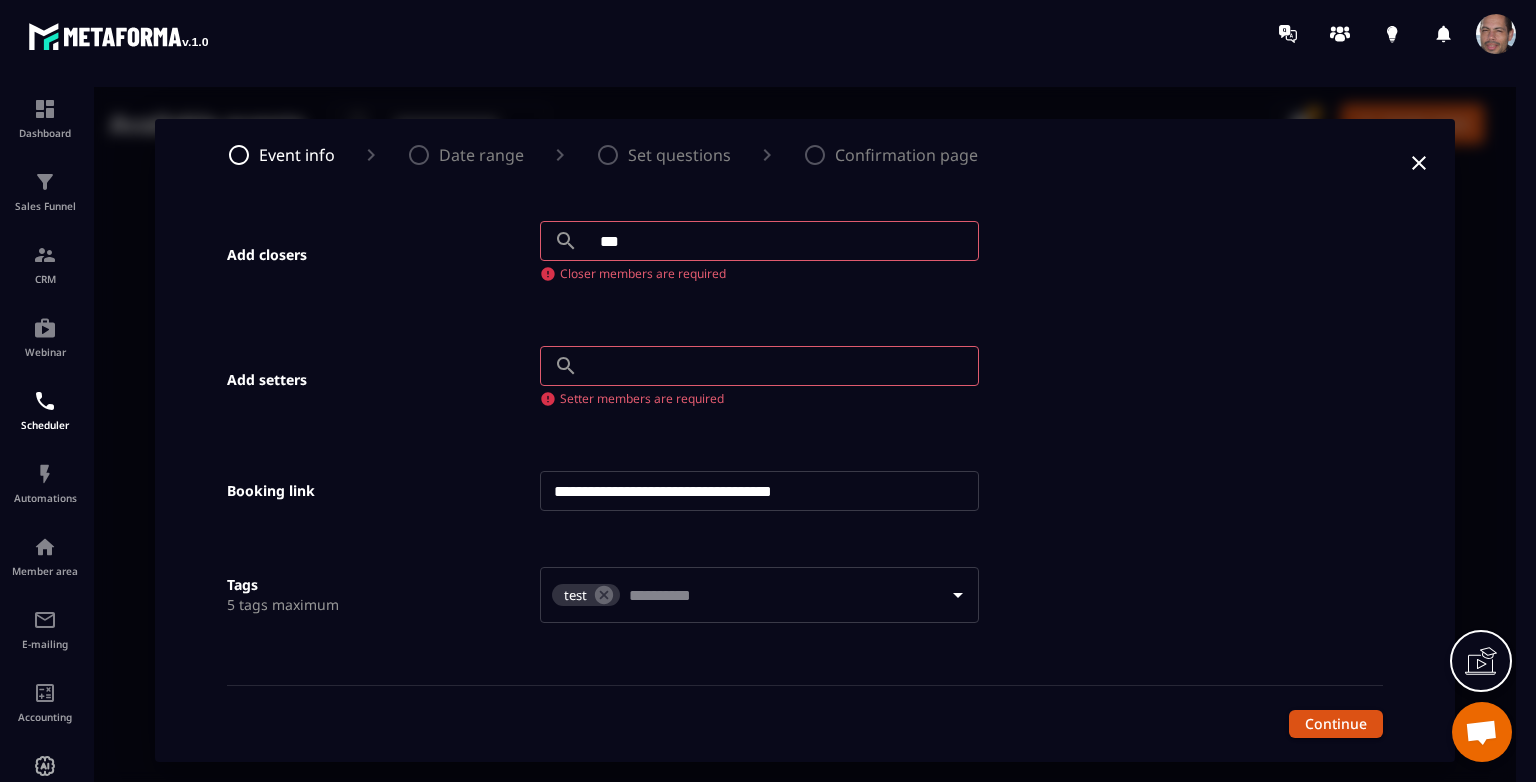 click on "**********" at bounding box center (777, -60) 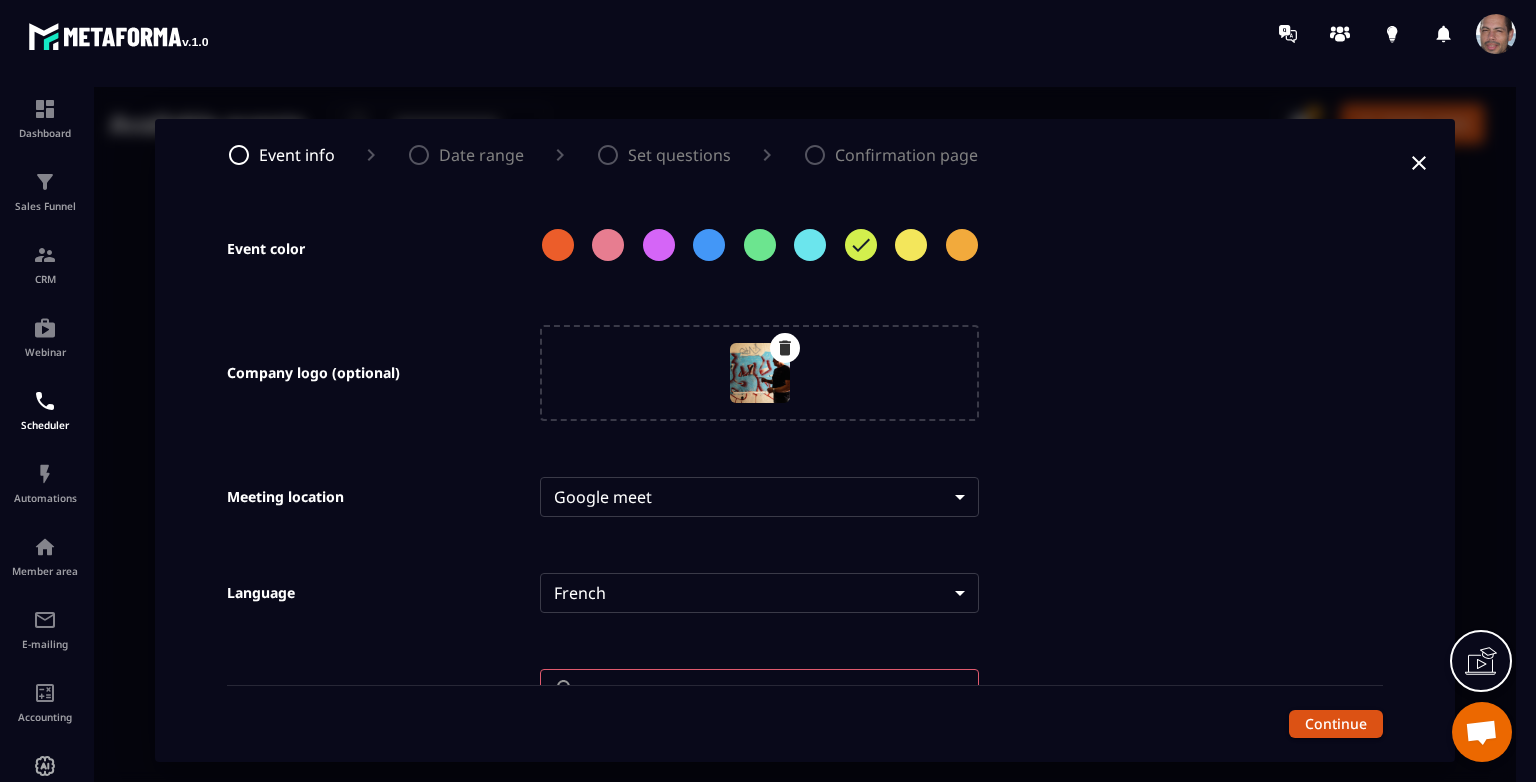 click on "**********" at bounding box center (805, 440) 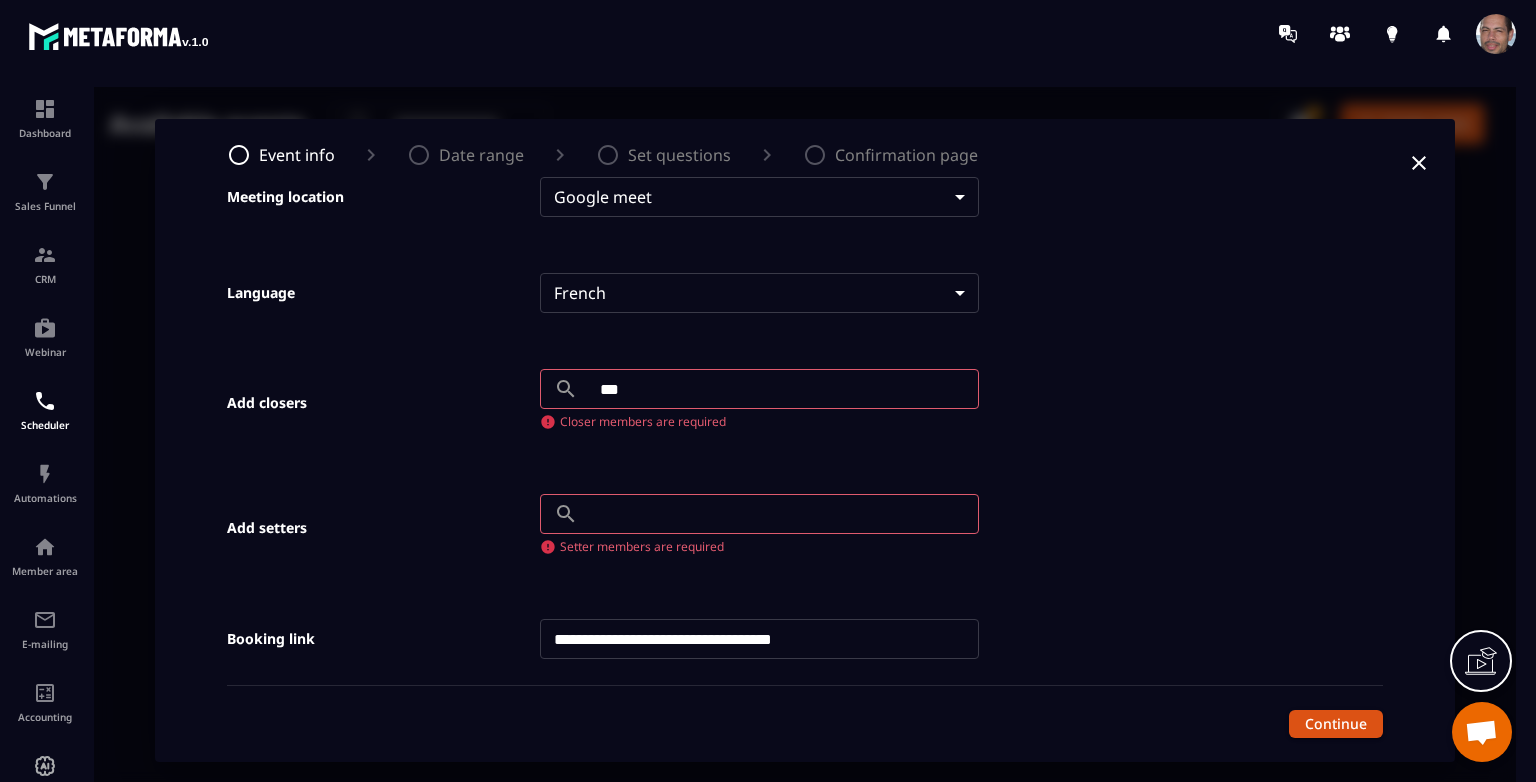 scroll, scrollTop: 956, scrollLeft: 0, axis: vertical 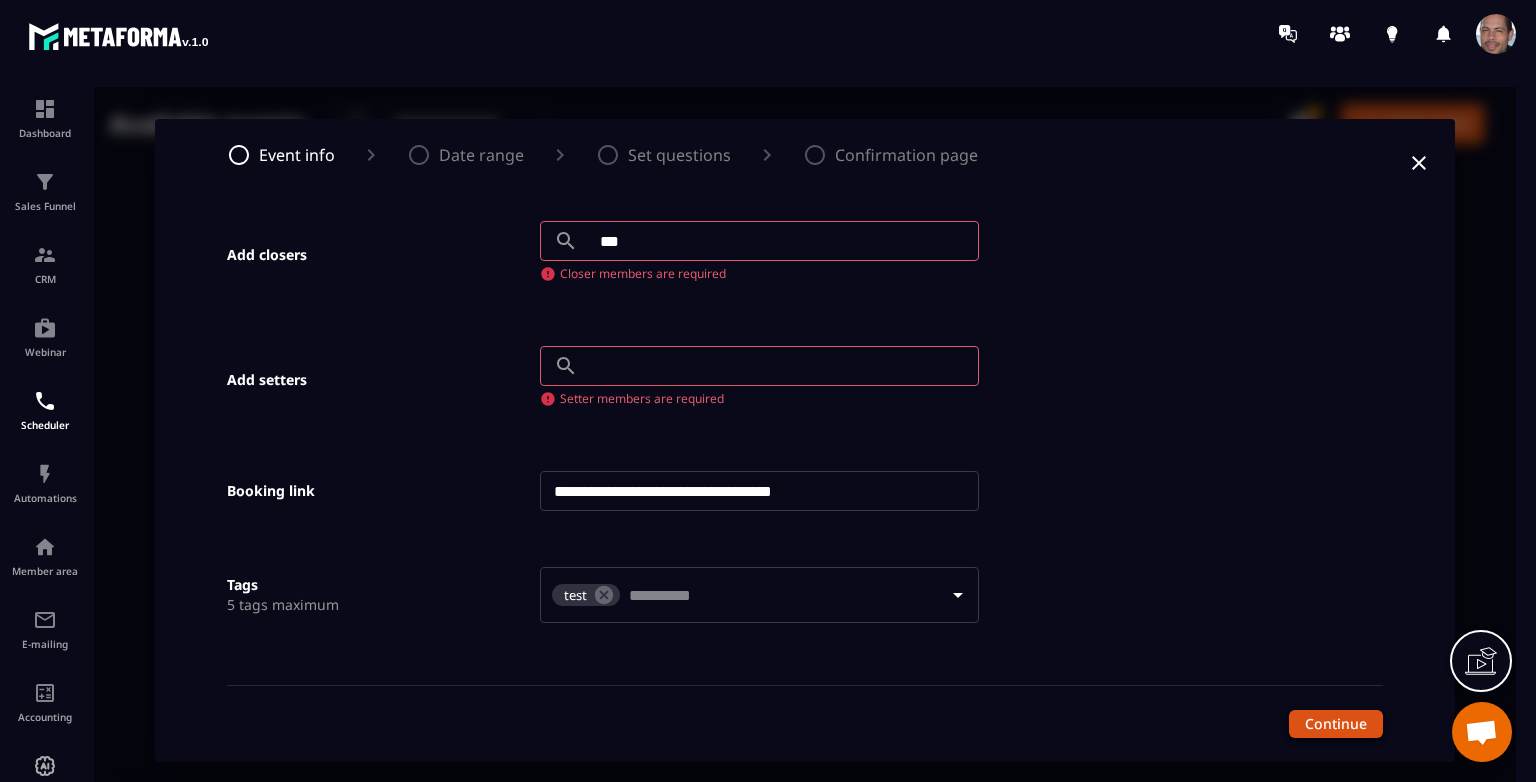 click on "Continue" at bounding box center (1336, 724) 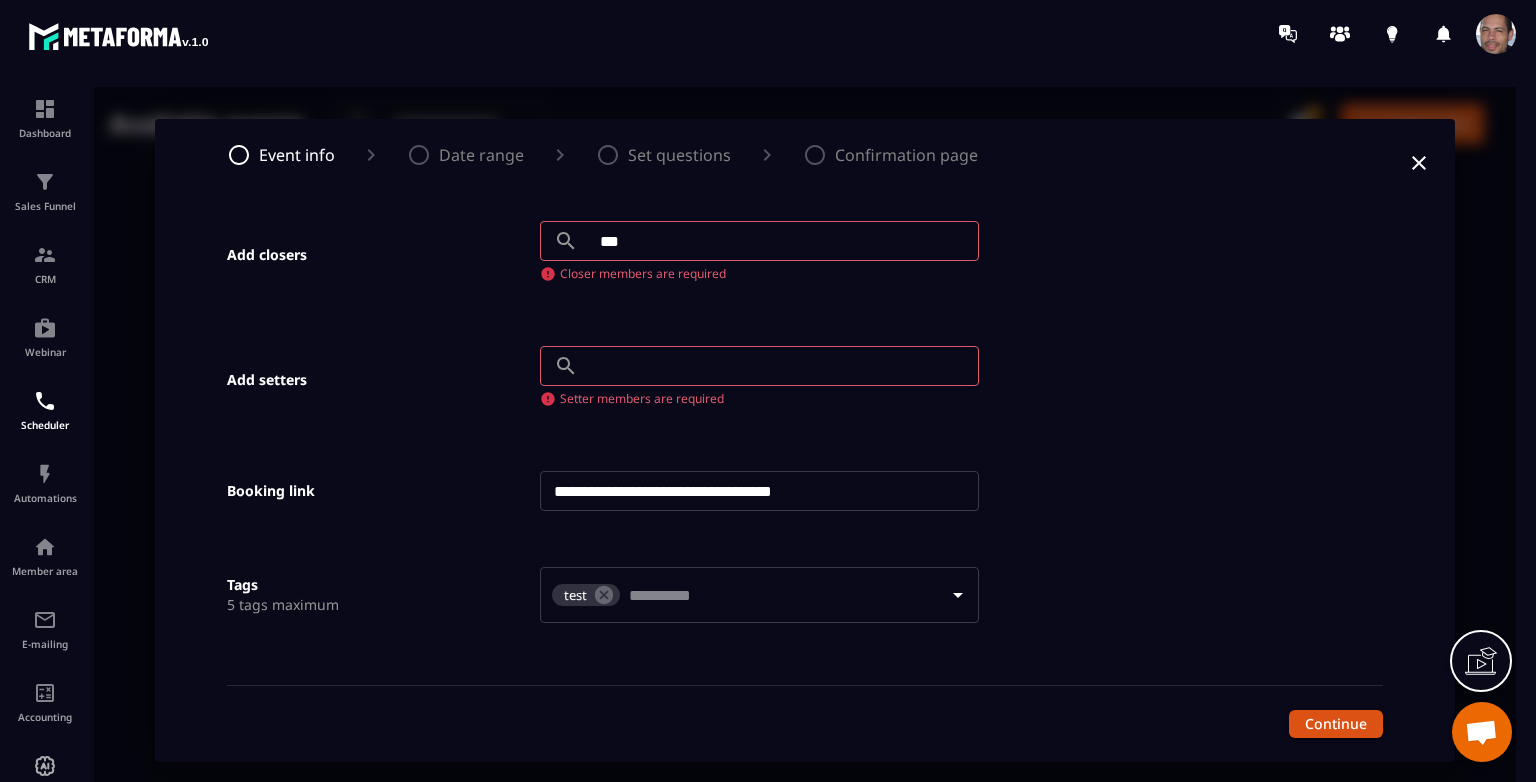 click on "Date range" at bounding box center (481, 155) 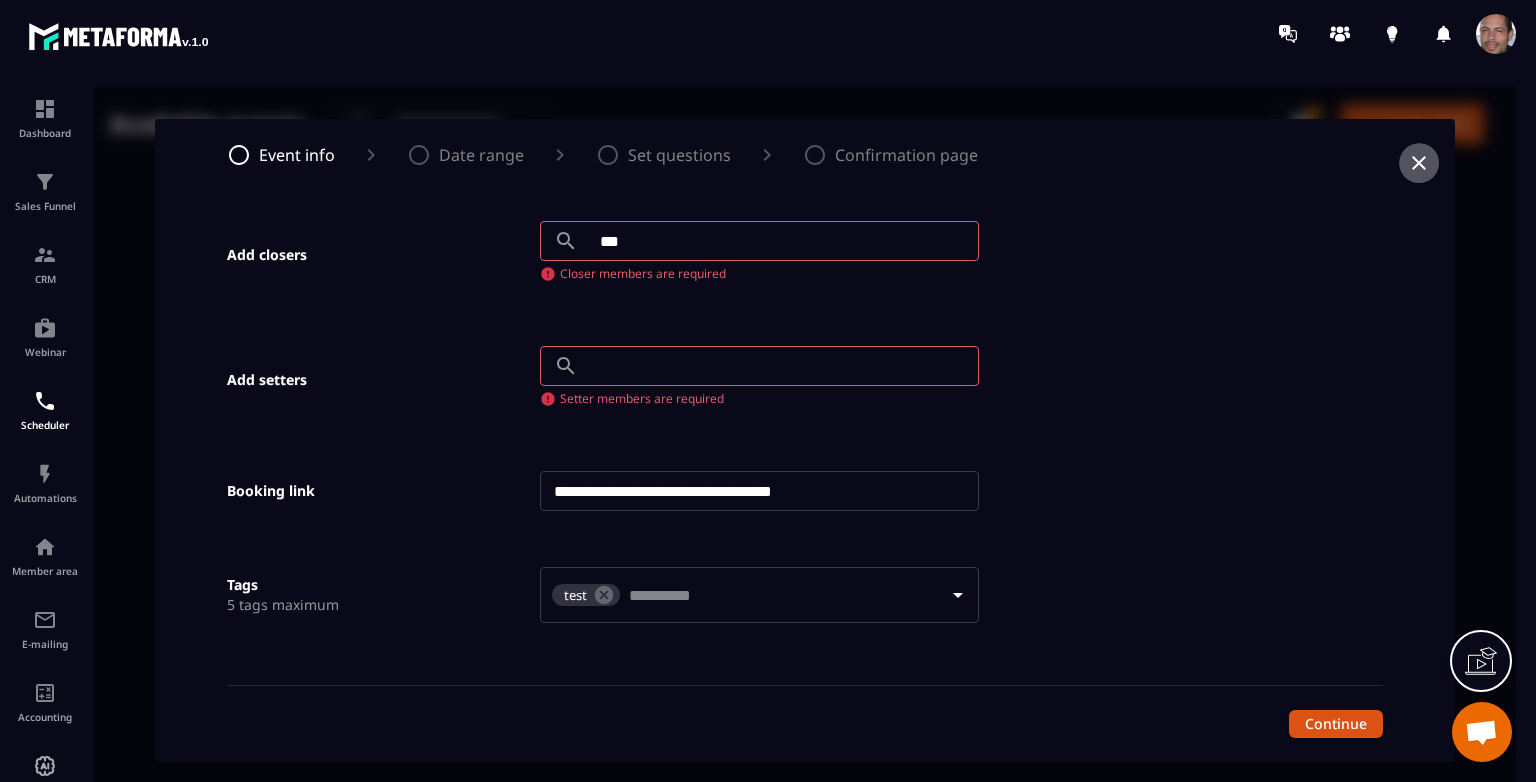 click 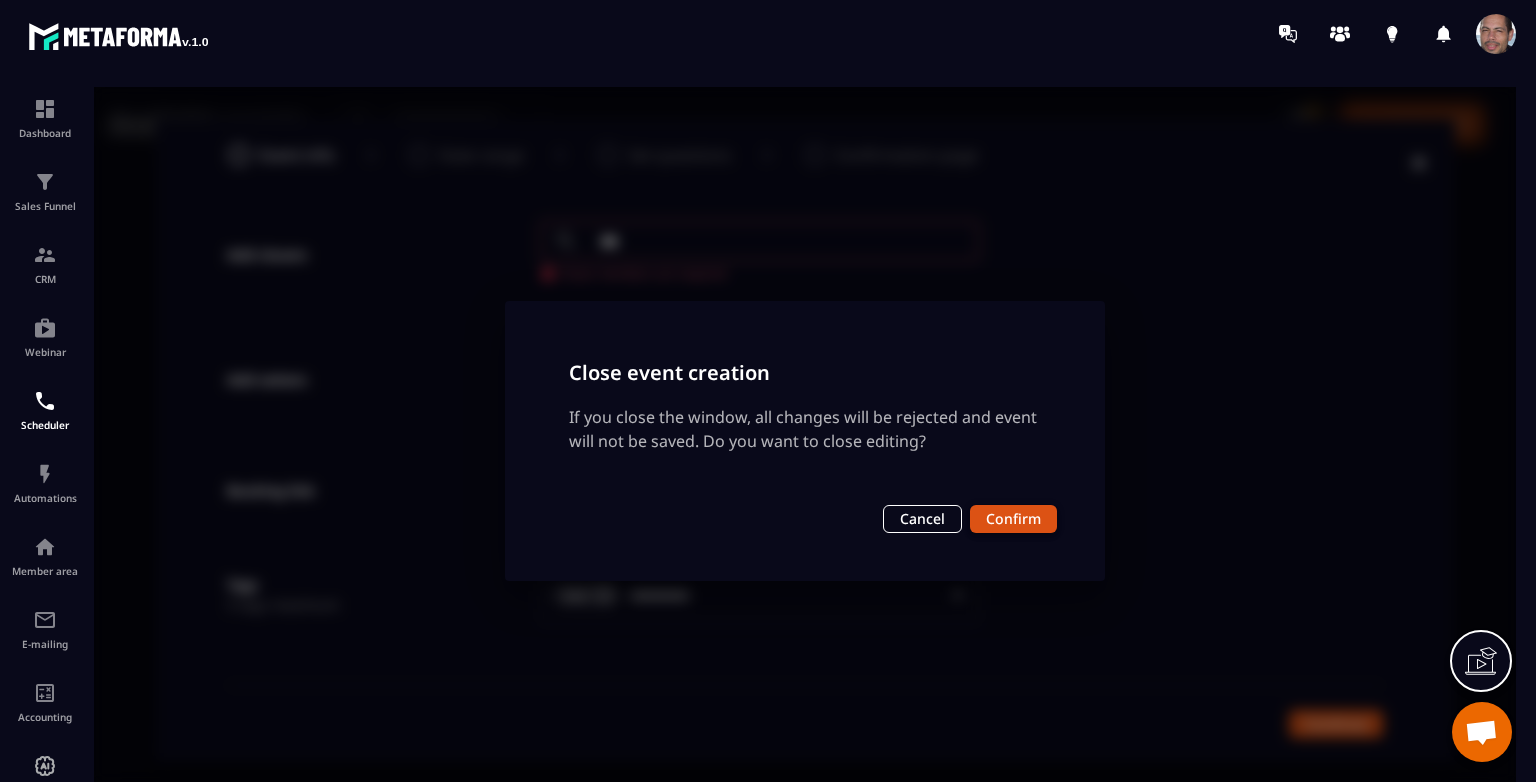 click on "Confirm" at bounding box center (1013, 519) 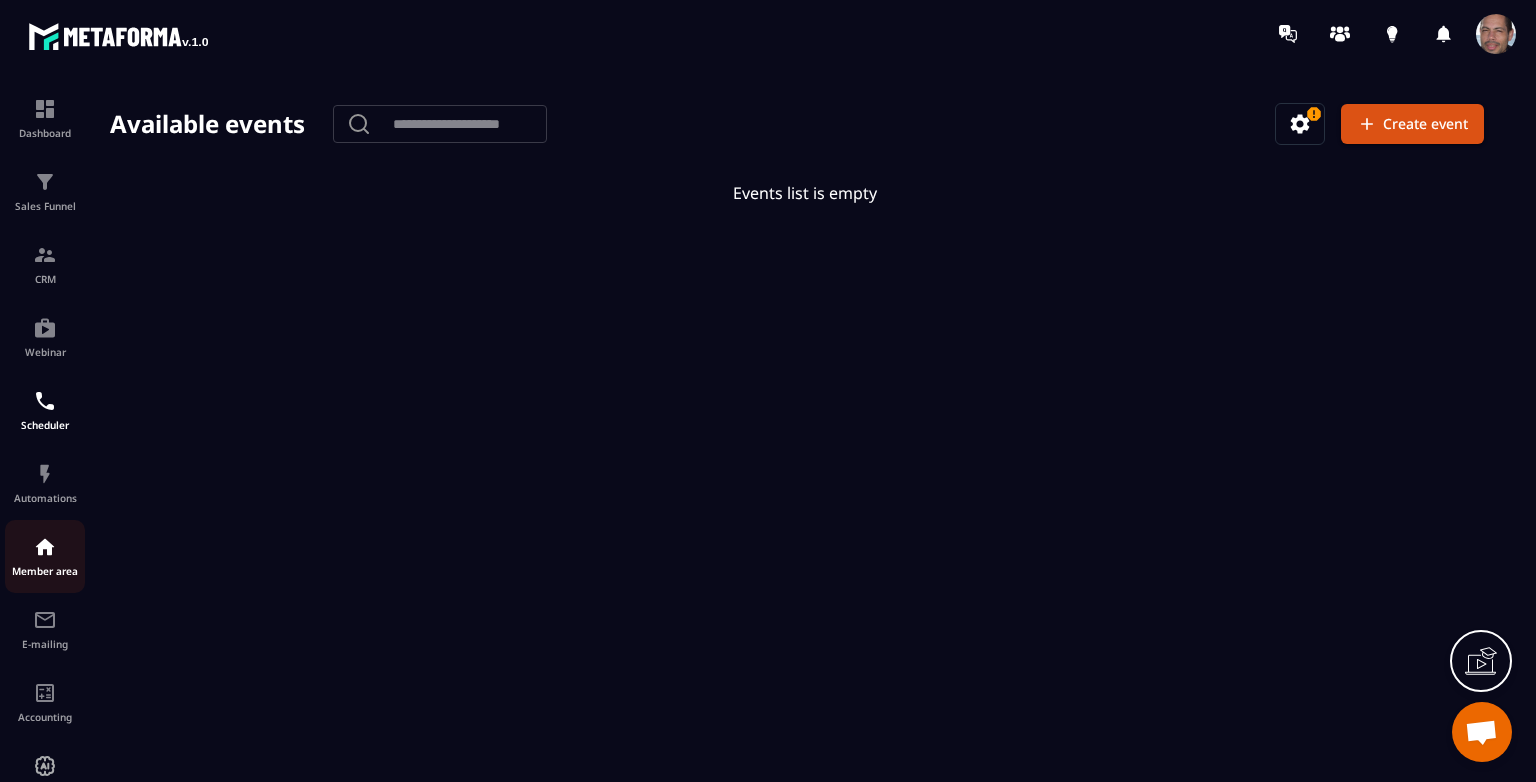 click on "Member area" at bounding box center [45, 556] 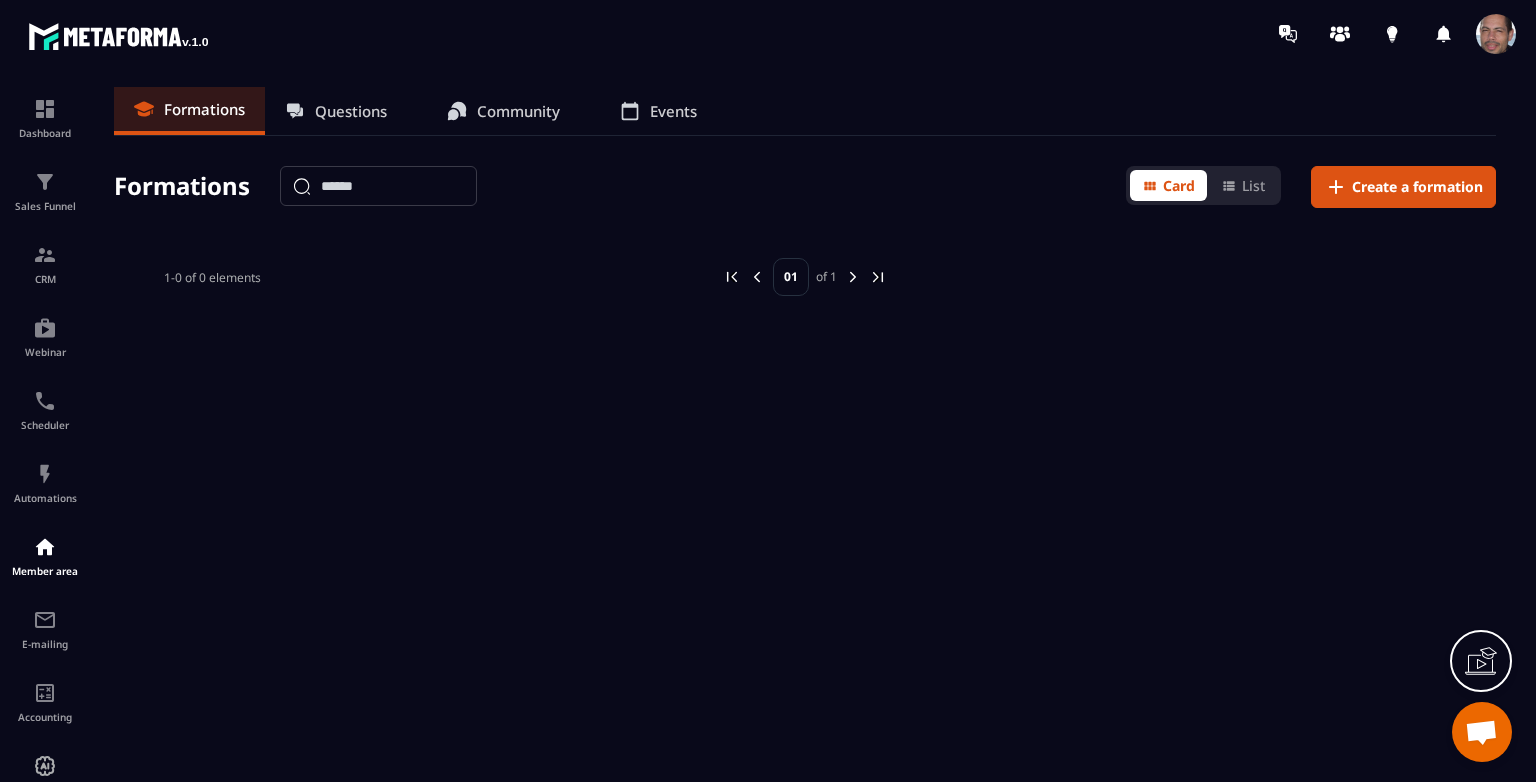 click on "Events" at bounding box center (673, 111) 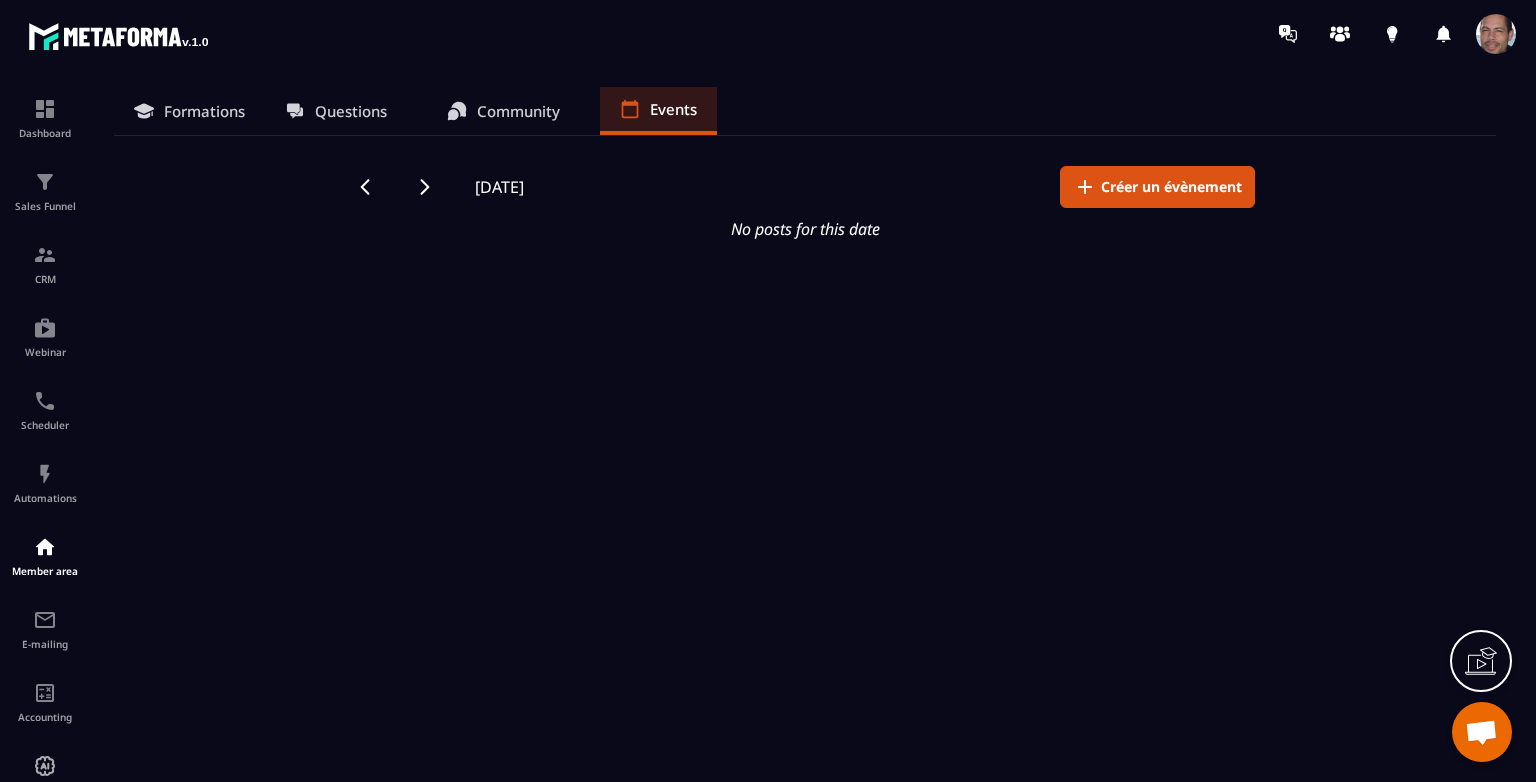click on "Formations" at bounding box center (204, 111) 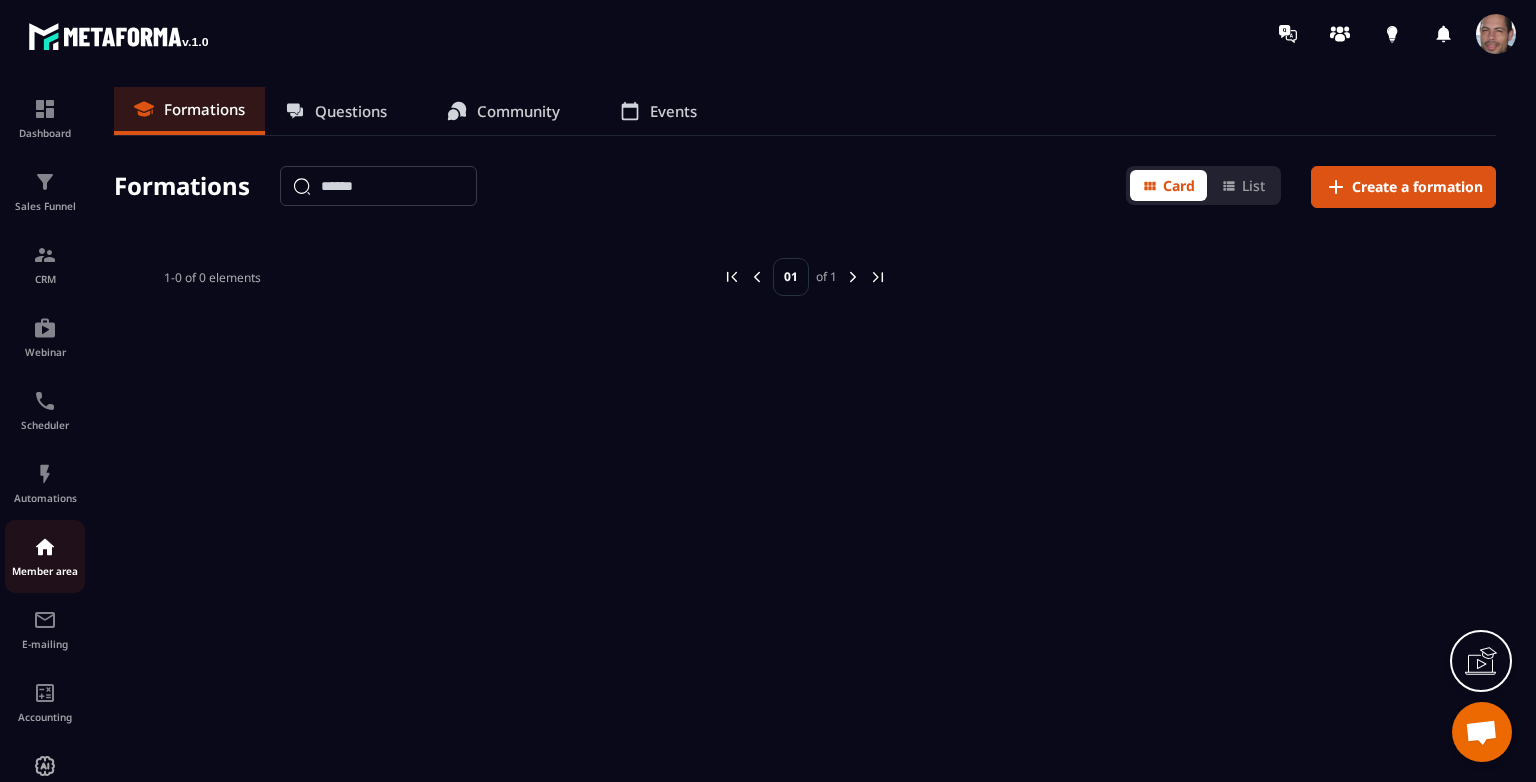 click on "Member area" at bounding box center (45, 571) 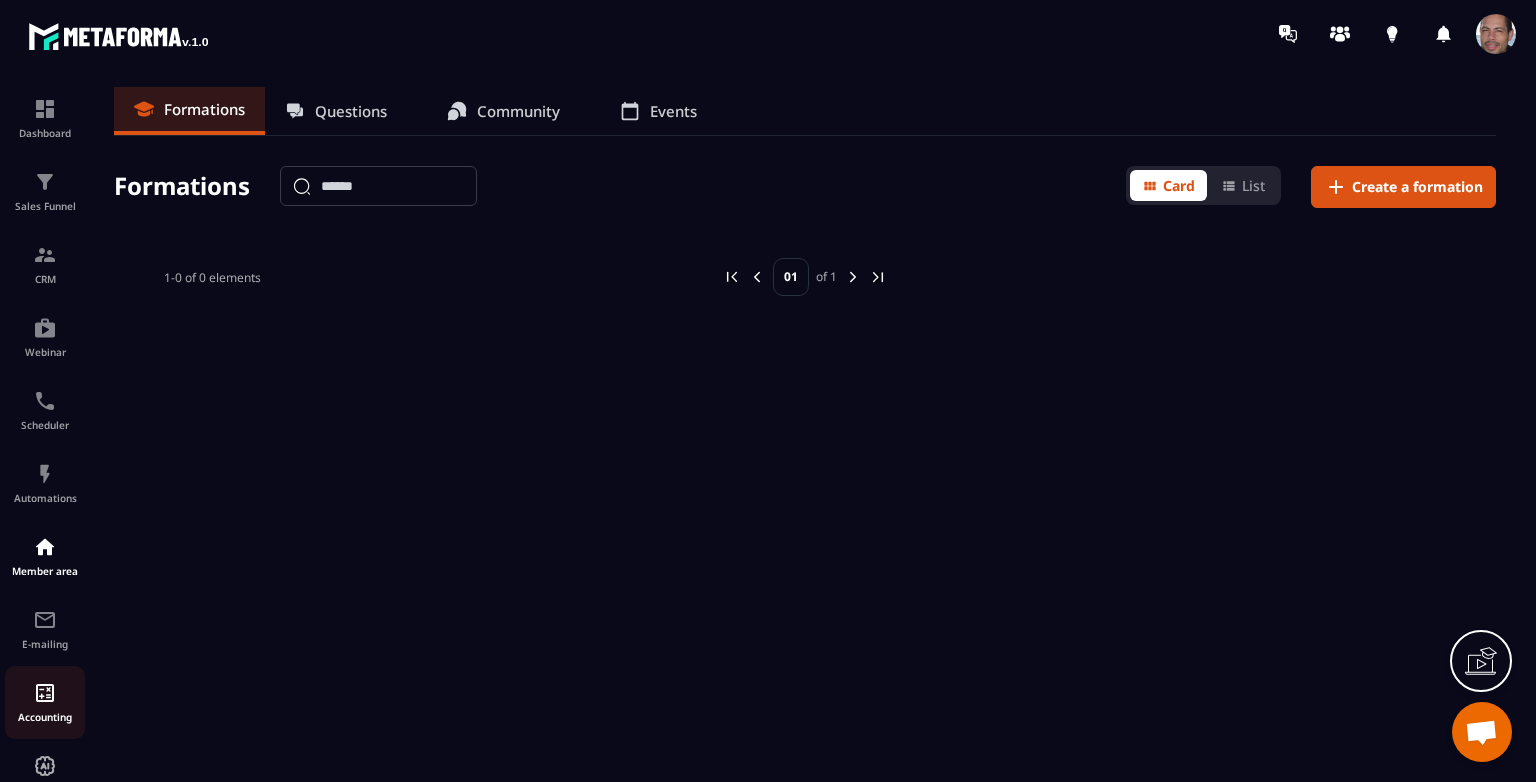 scroll, scrollTop: 58, scrollLeft: 0, axis: vertical 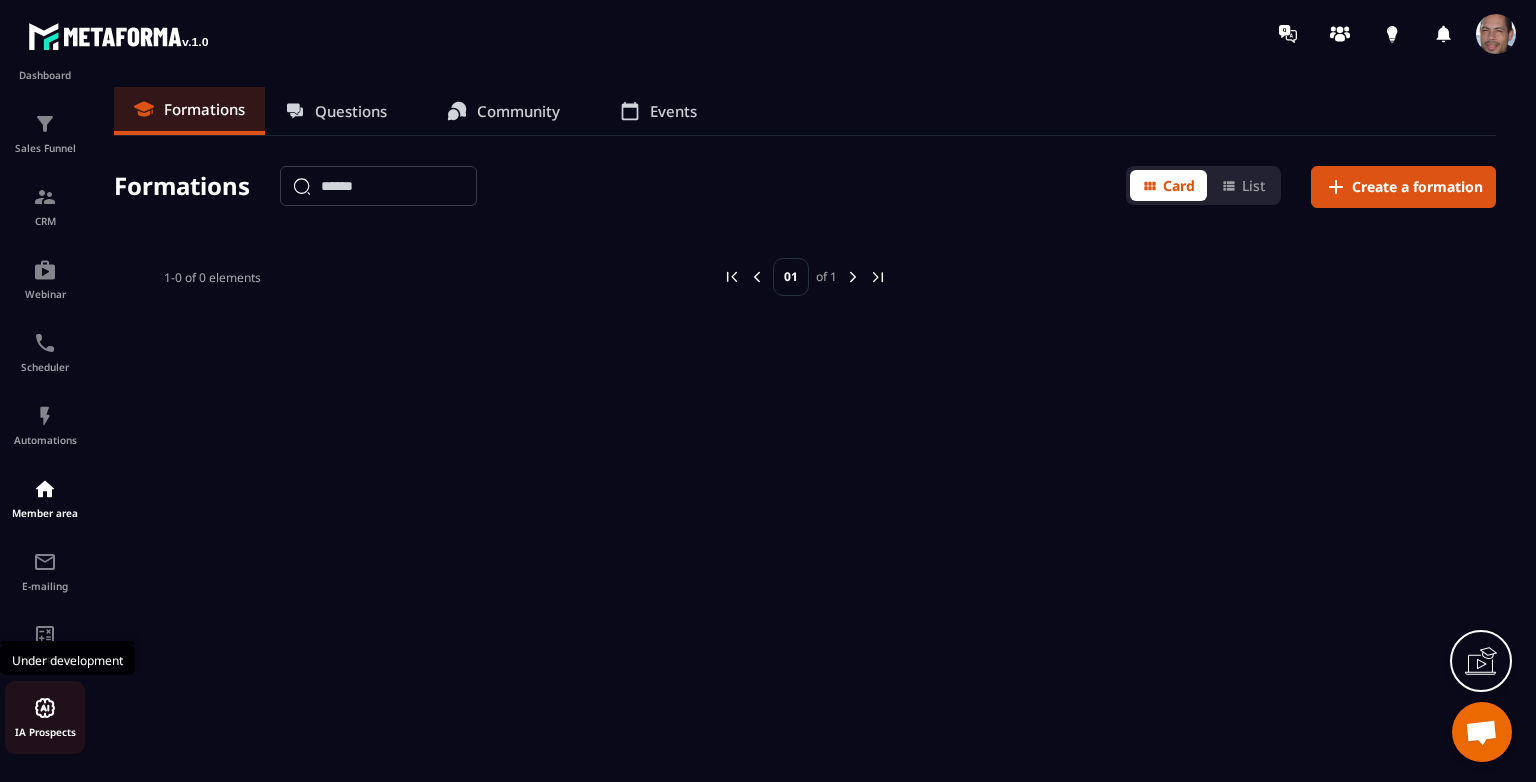 click on "IA Prospects" at bounding box center [45, 717] 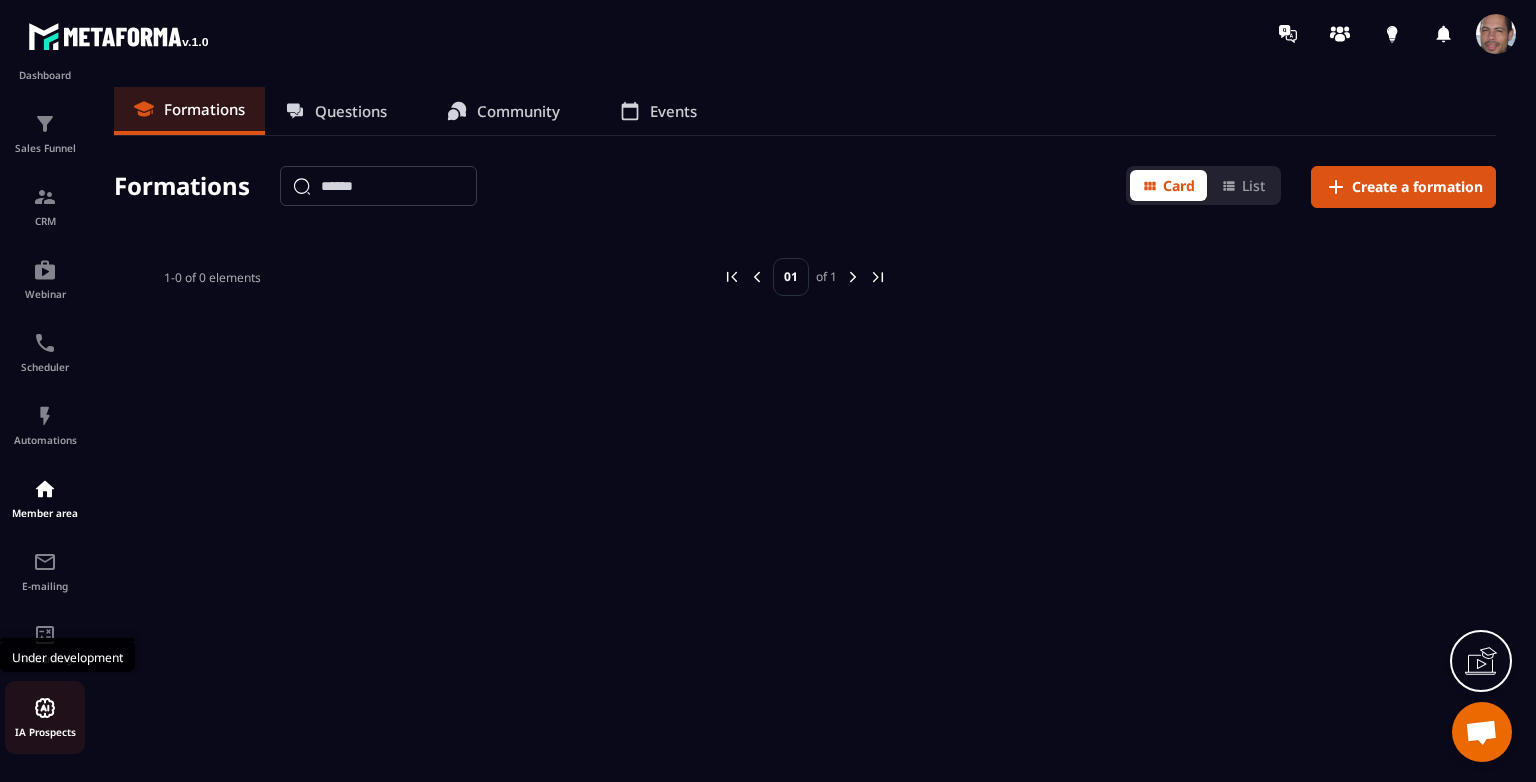 click on "IA Prospects" at bounding box center [45, 717] 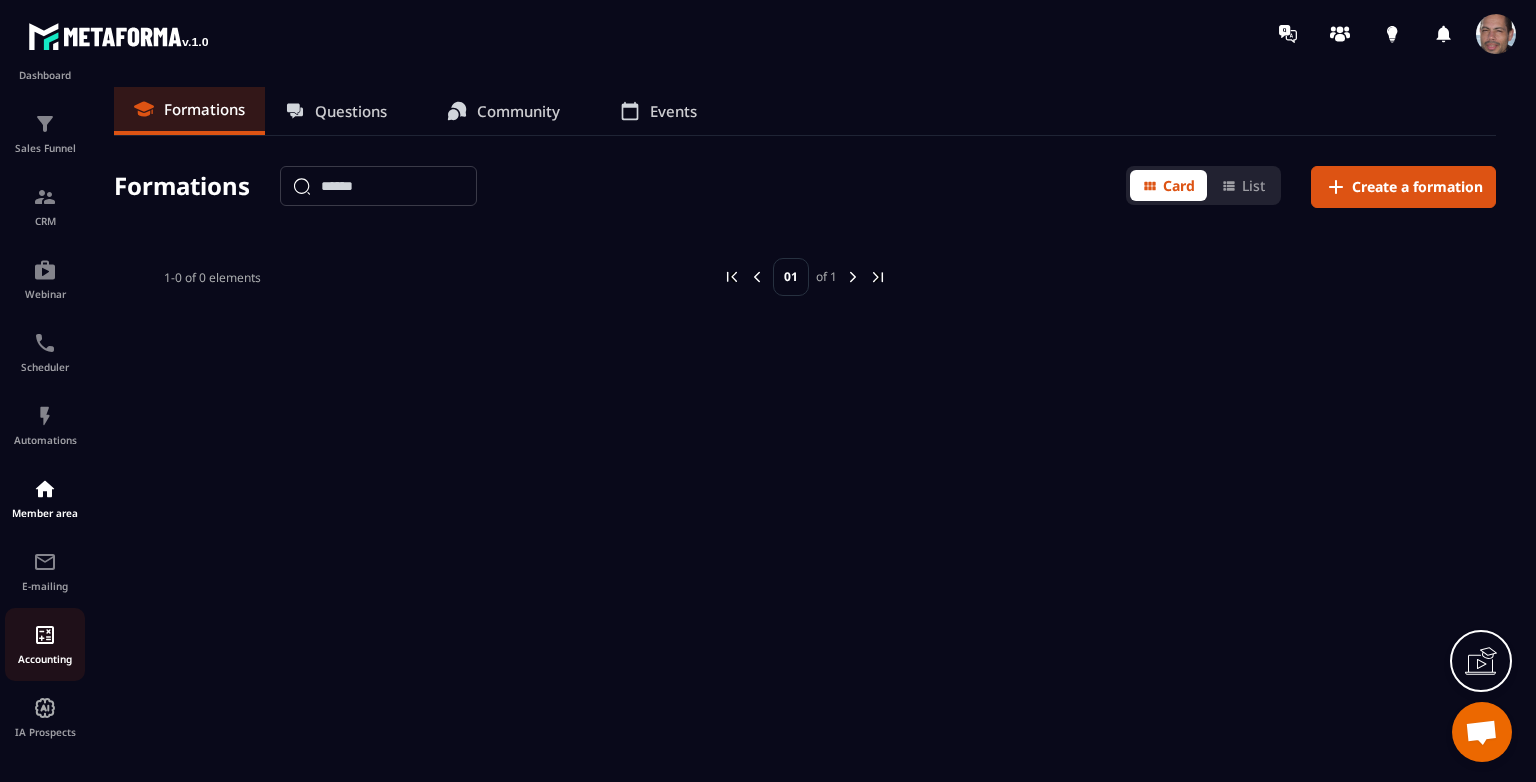click at bounding box center [45, 635] 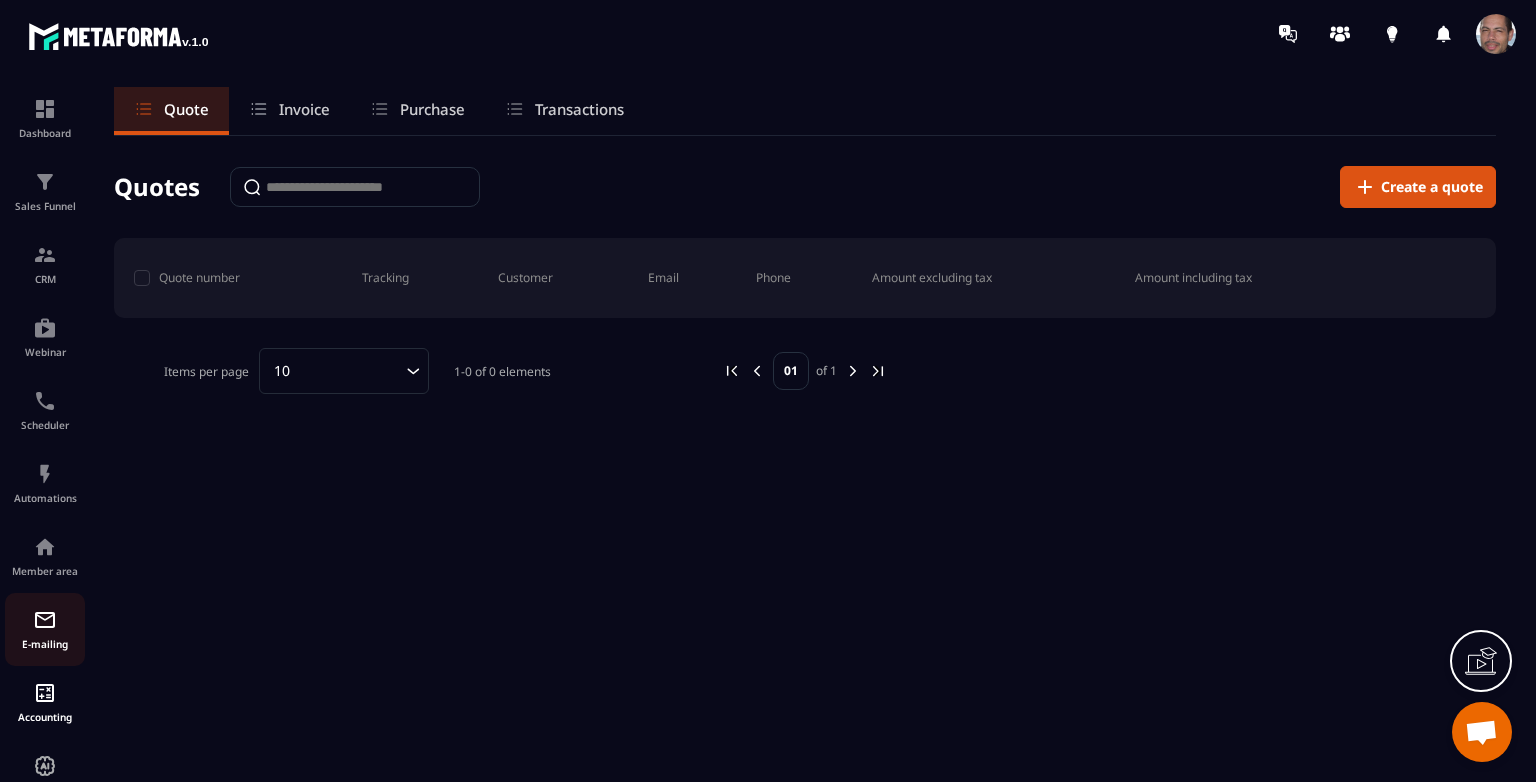 click at bounding box center (45, 620) 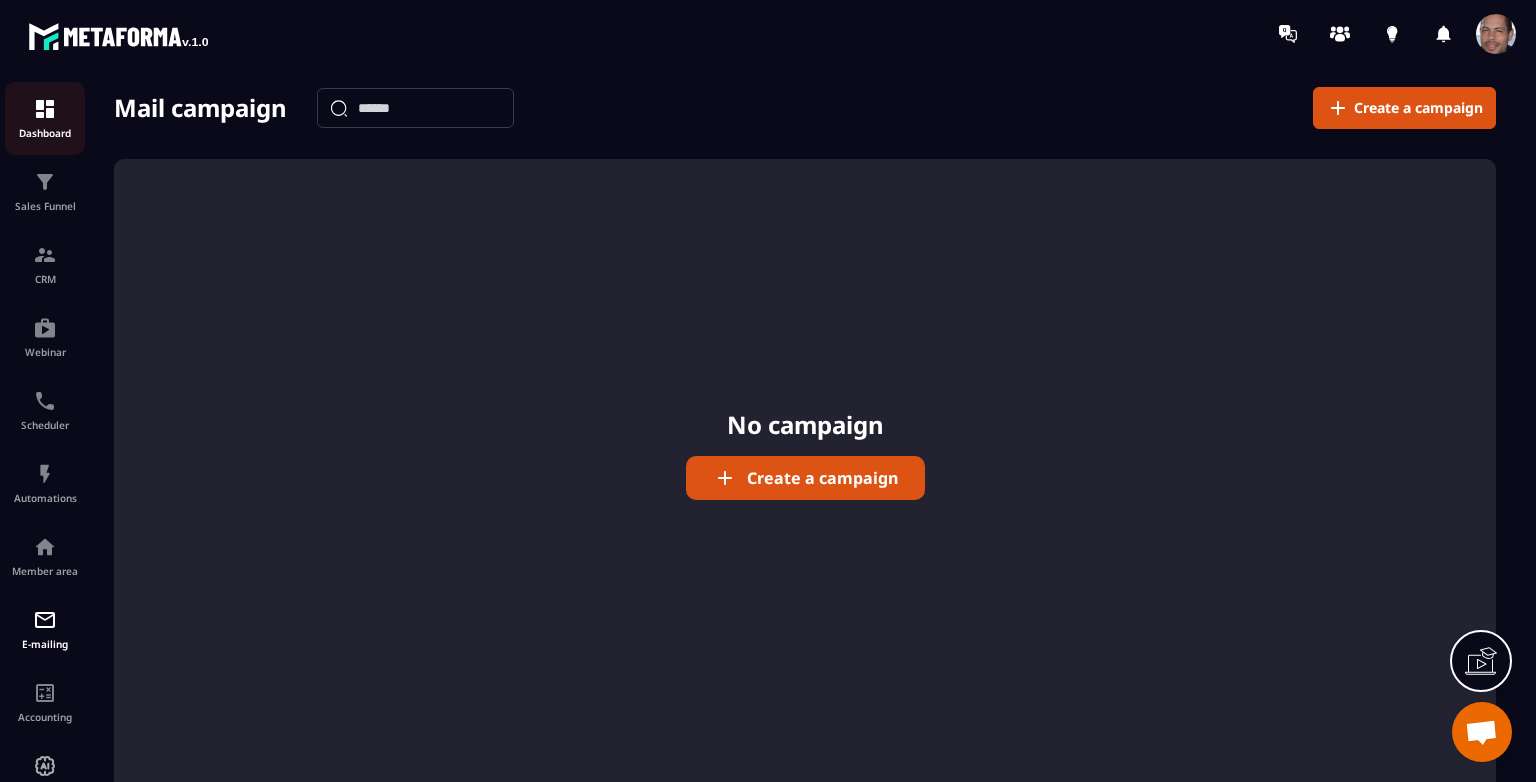 click at bounding box center [45, 109] 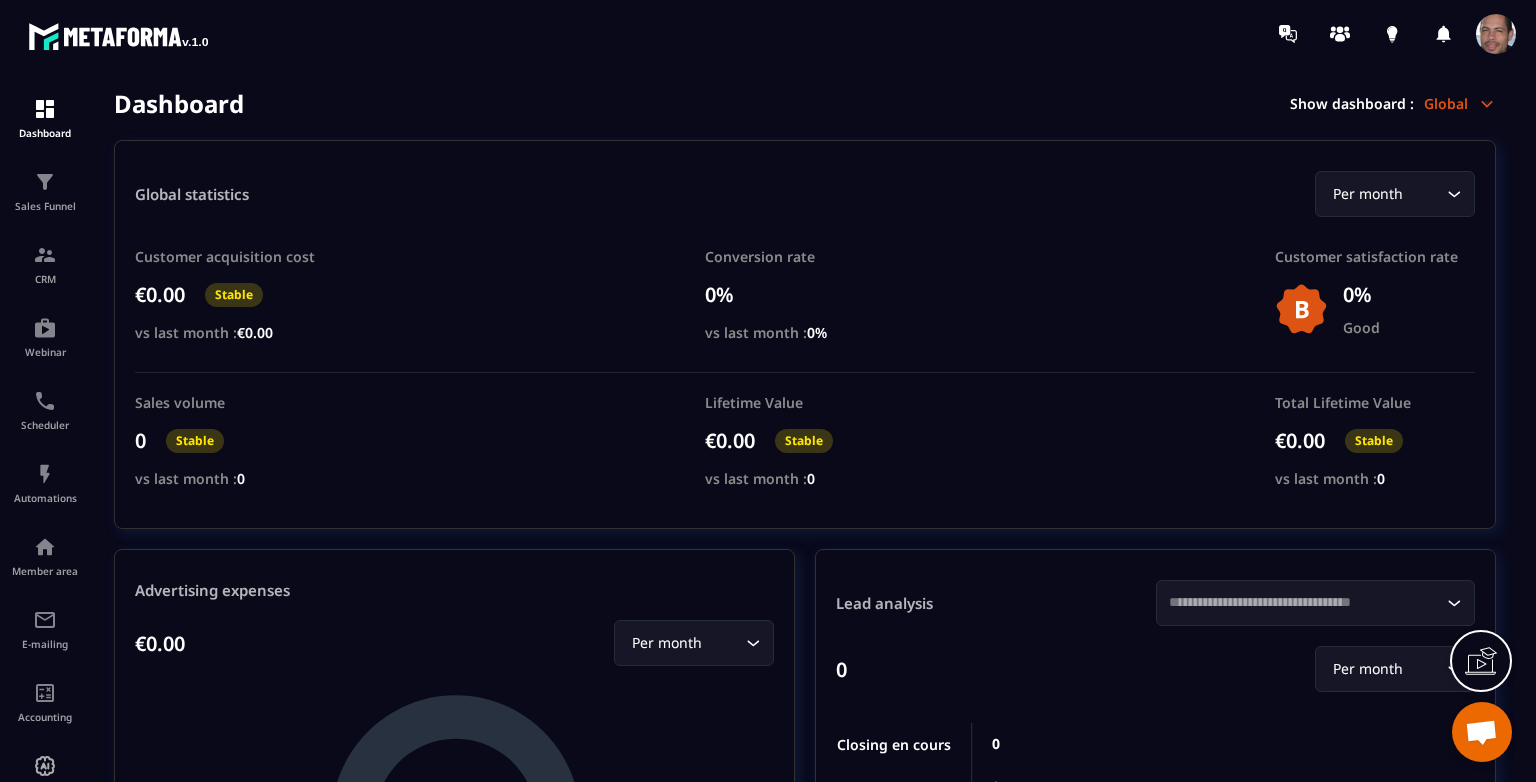 click on "Dashboard Show dashboard :  Global" at bounding box center [805, 103] 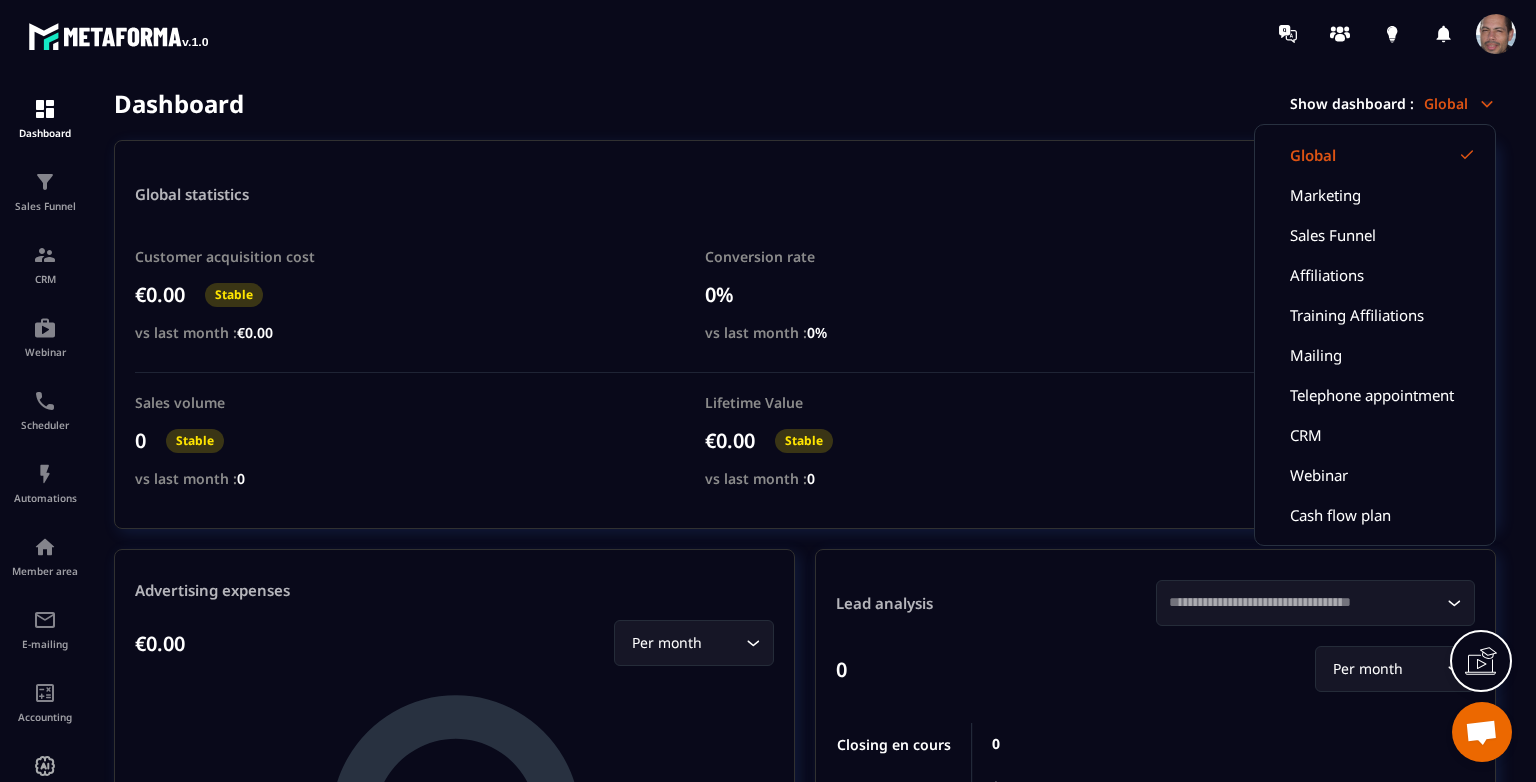 drag, startPoint x: 1436, startPoint y: 395, endPoint x: 1512, endPoint y: 90, distance: 314.32626 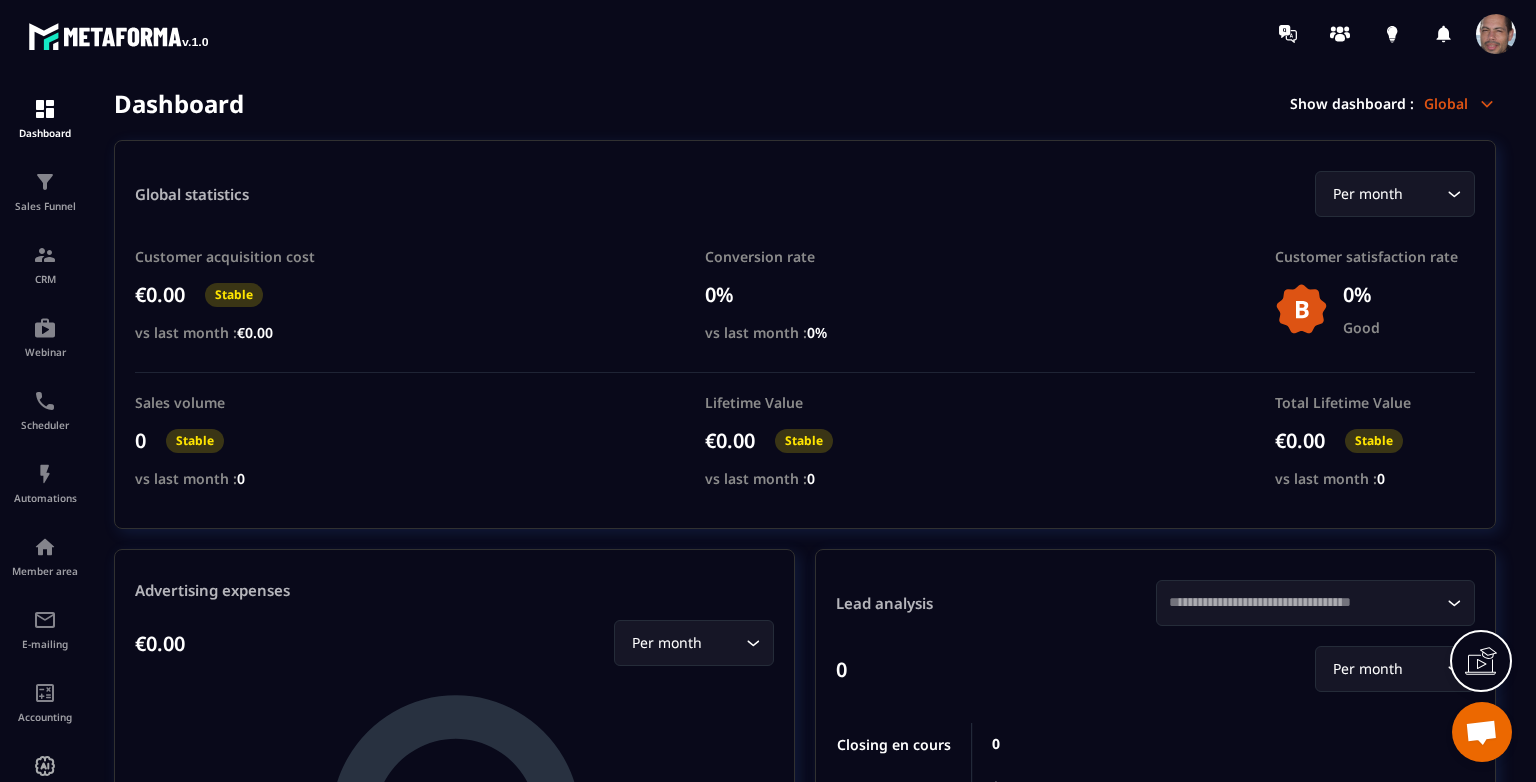 click 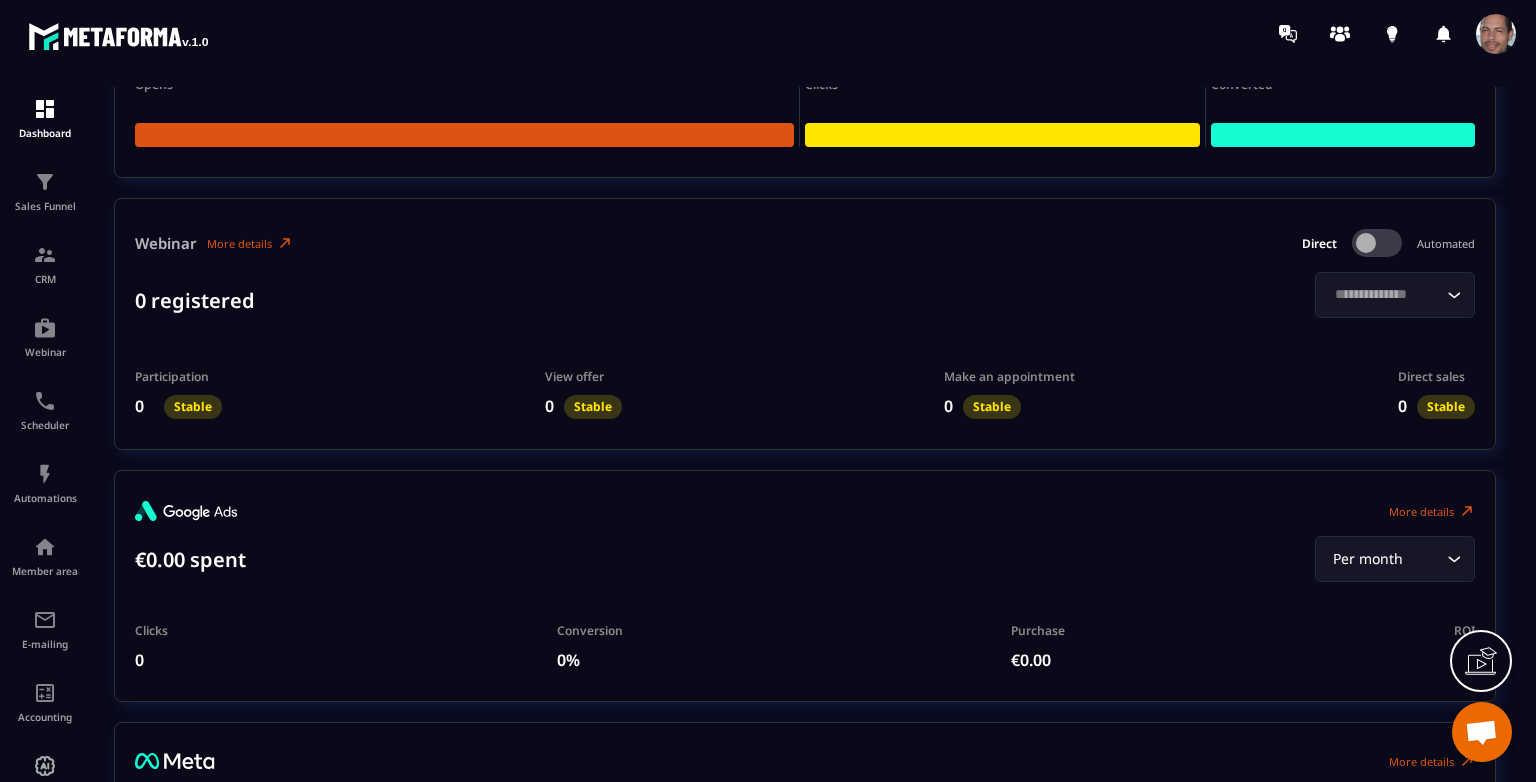 scroll, scrollTop: 3354, scrollLeft: 0, axis: vertical 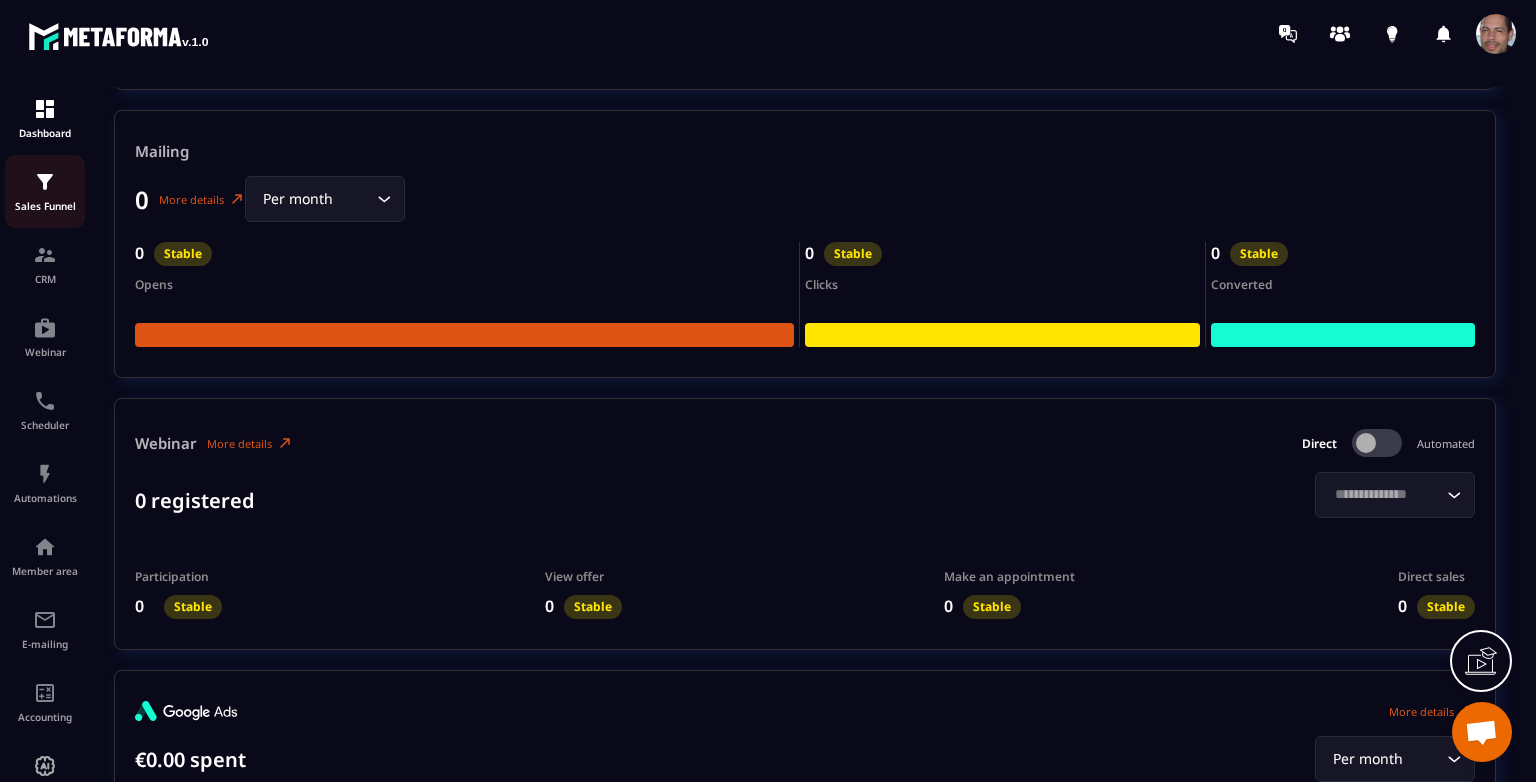 click on "Sales Funnel" at bounding box center [45, 191] 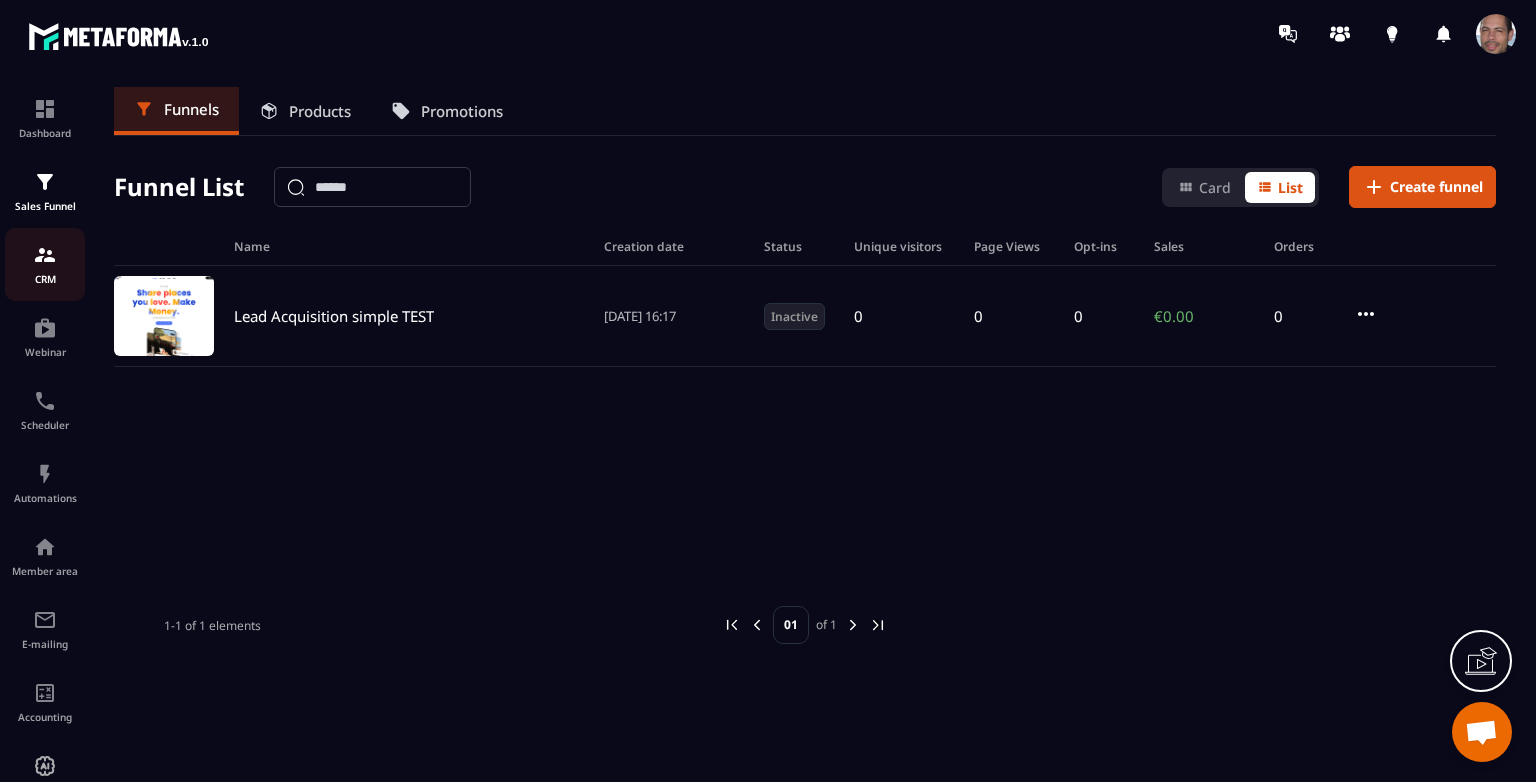 click on "CRM" at bounding box center [45, 264] 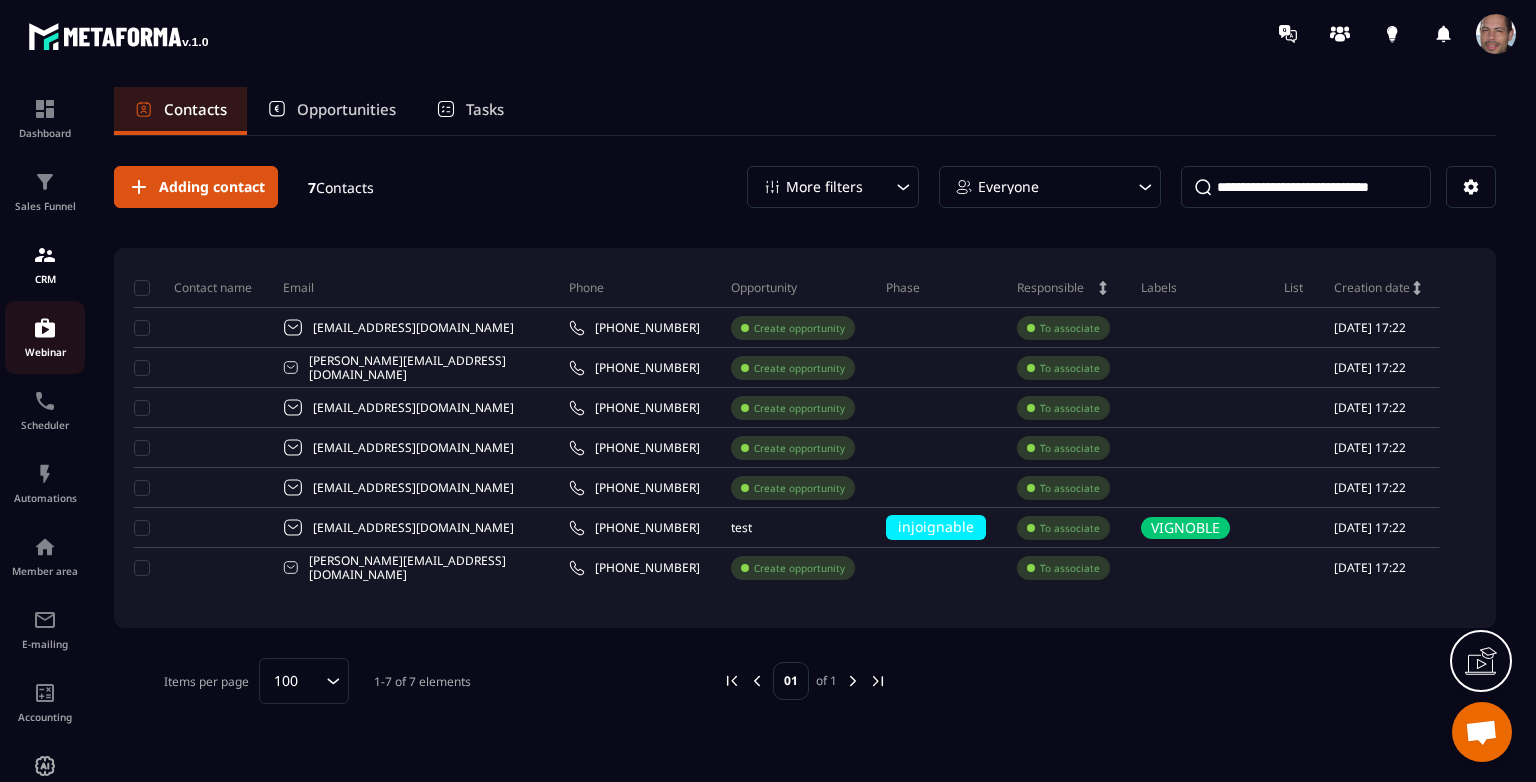 click at bounding box center [45, 328] 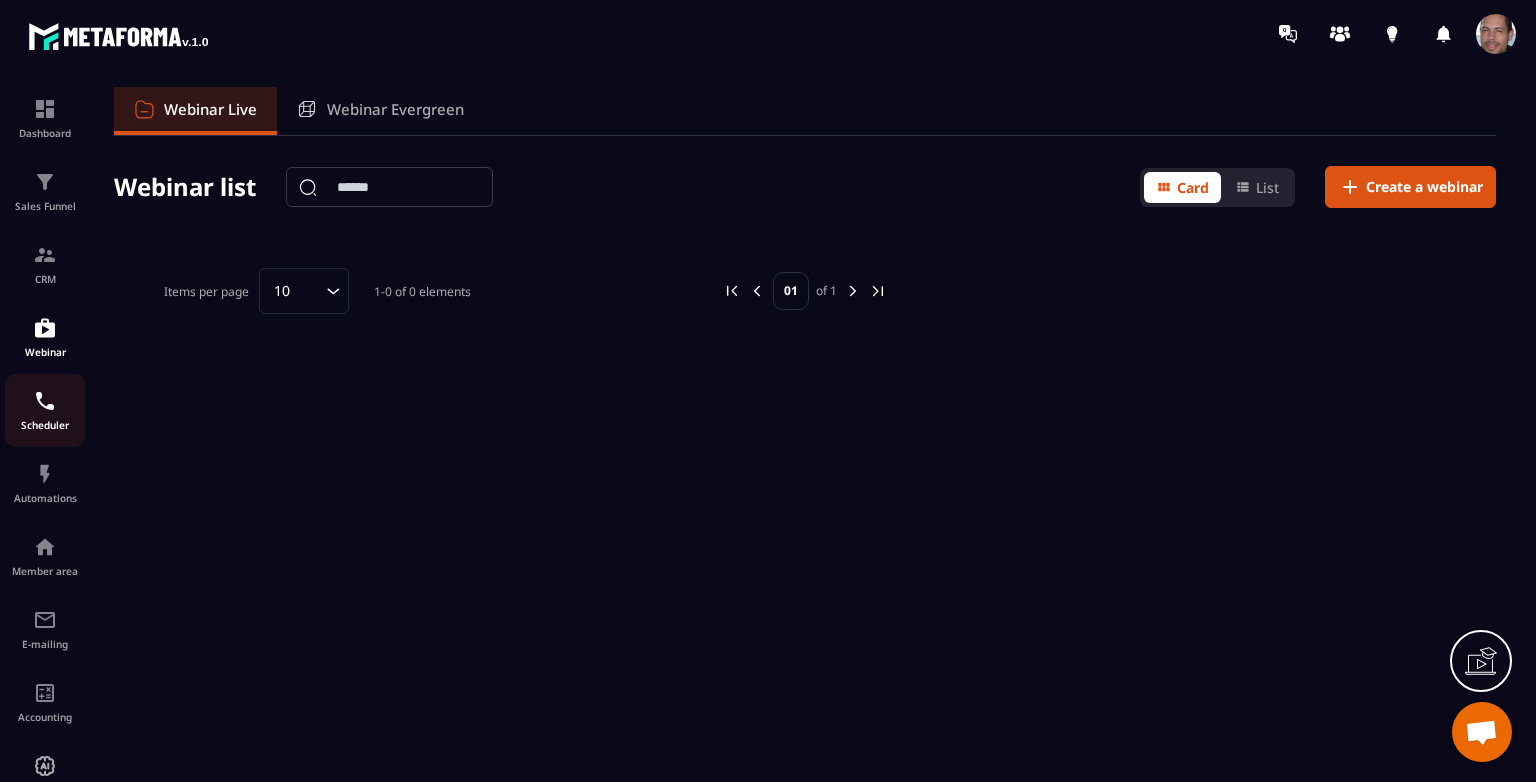 click on "Scheduler" at bounding box center [45, 410] 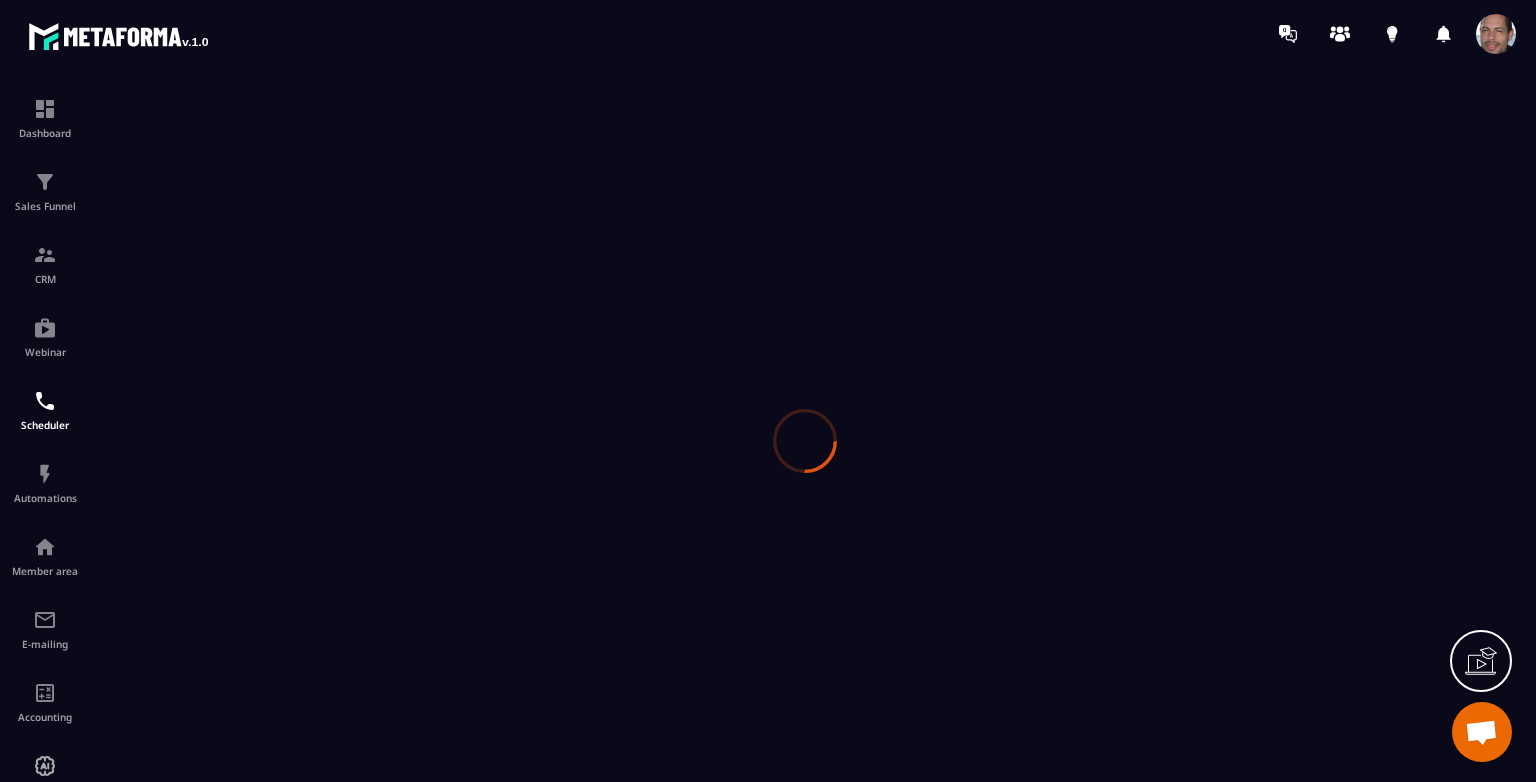 scroll, scrollTop: 0, scrollLeft: 0, axis: both 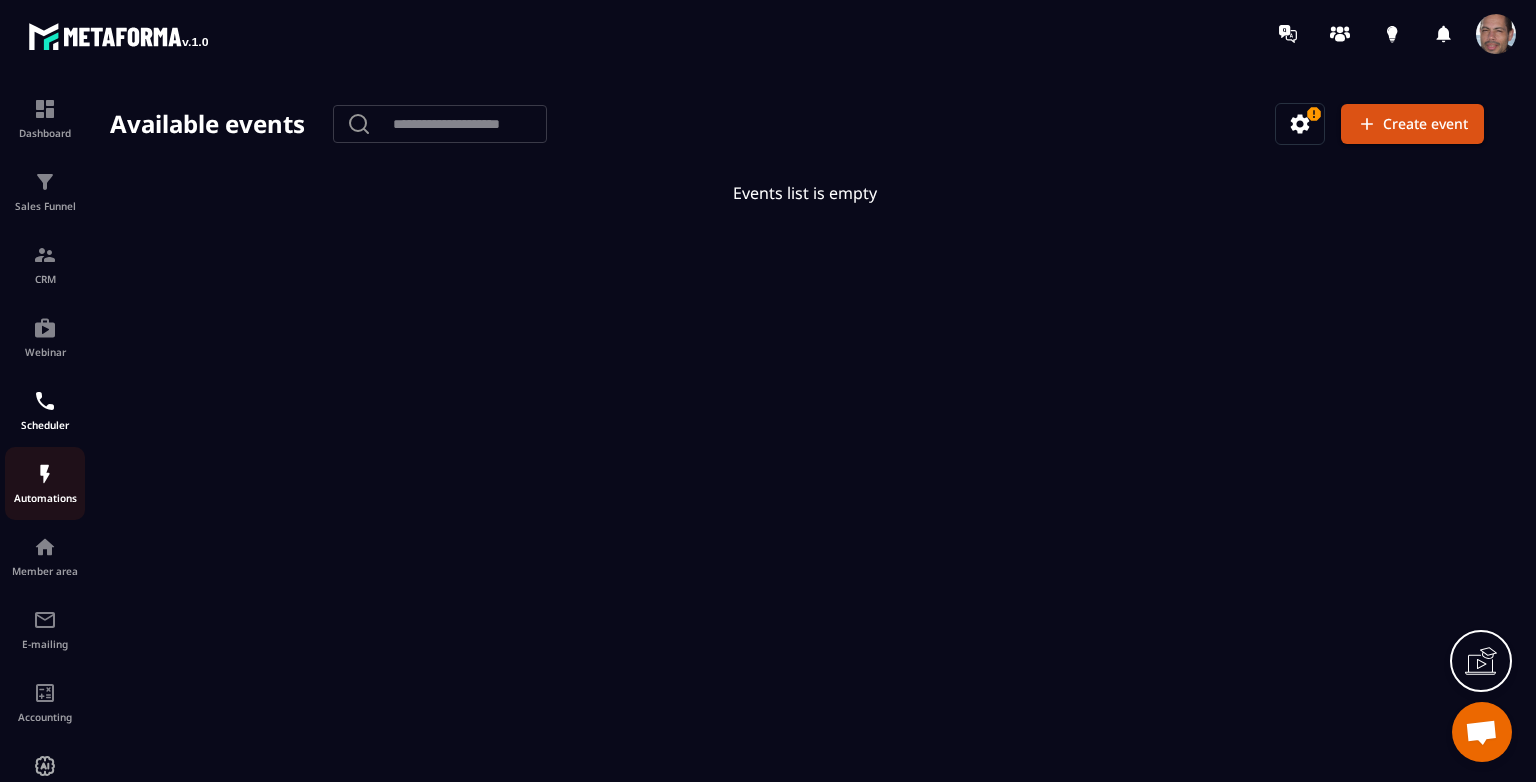 click at bounding box center [45, 474] 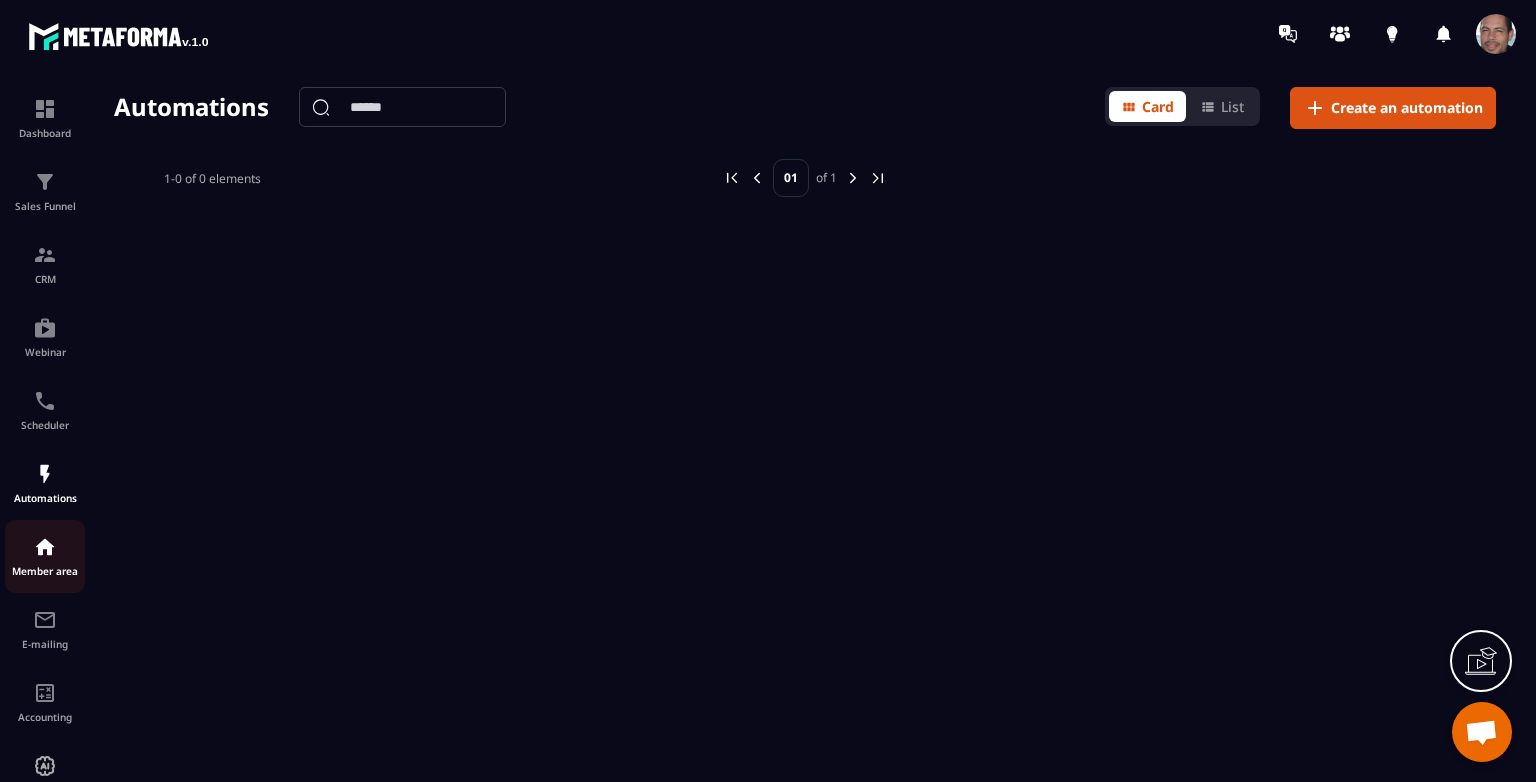 click on "Member area" at bounding box center [45, 556] 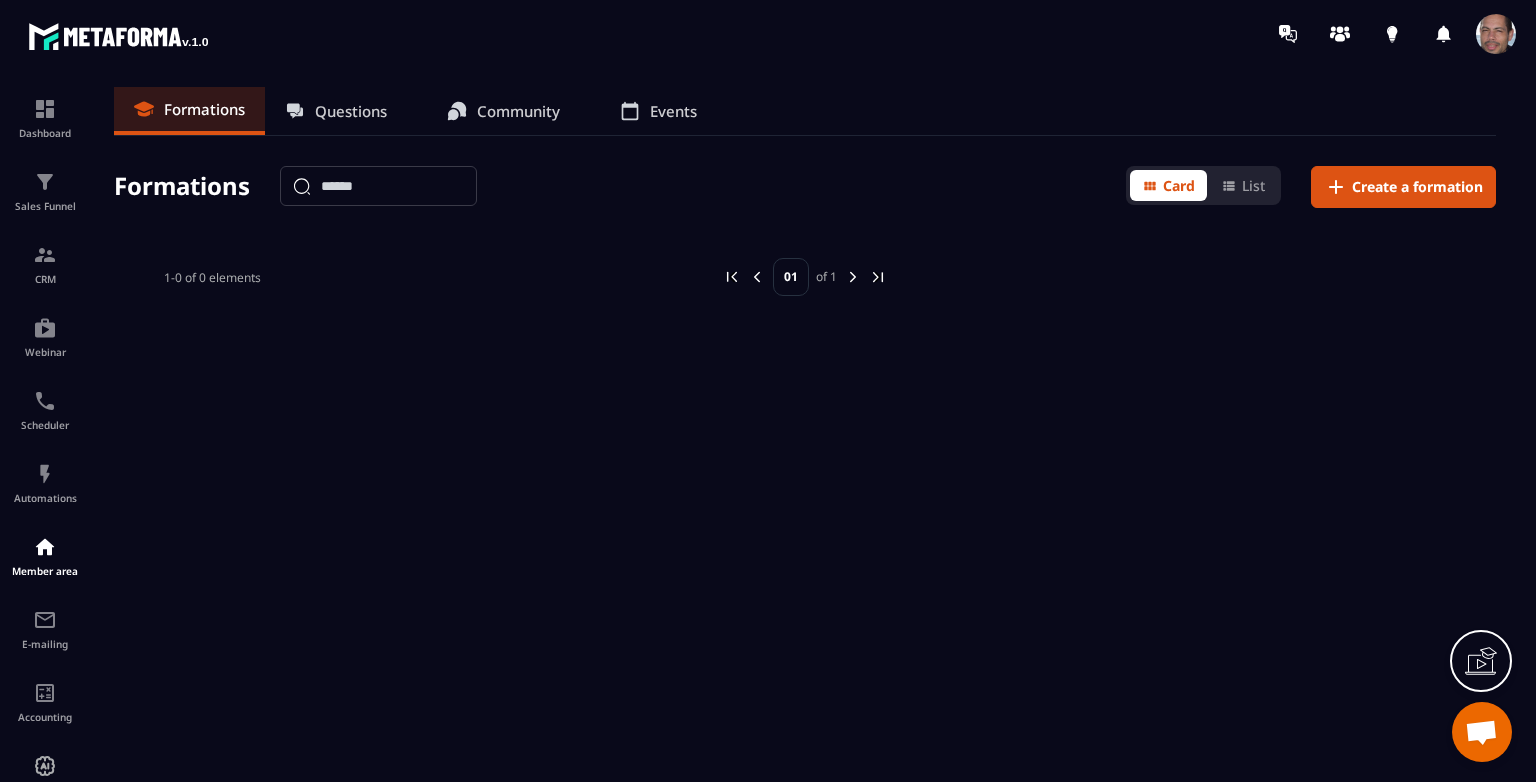 click at bounding box center [1496, 34] 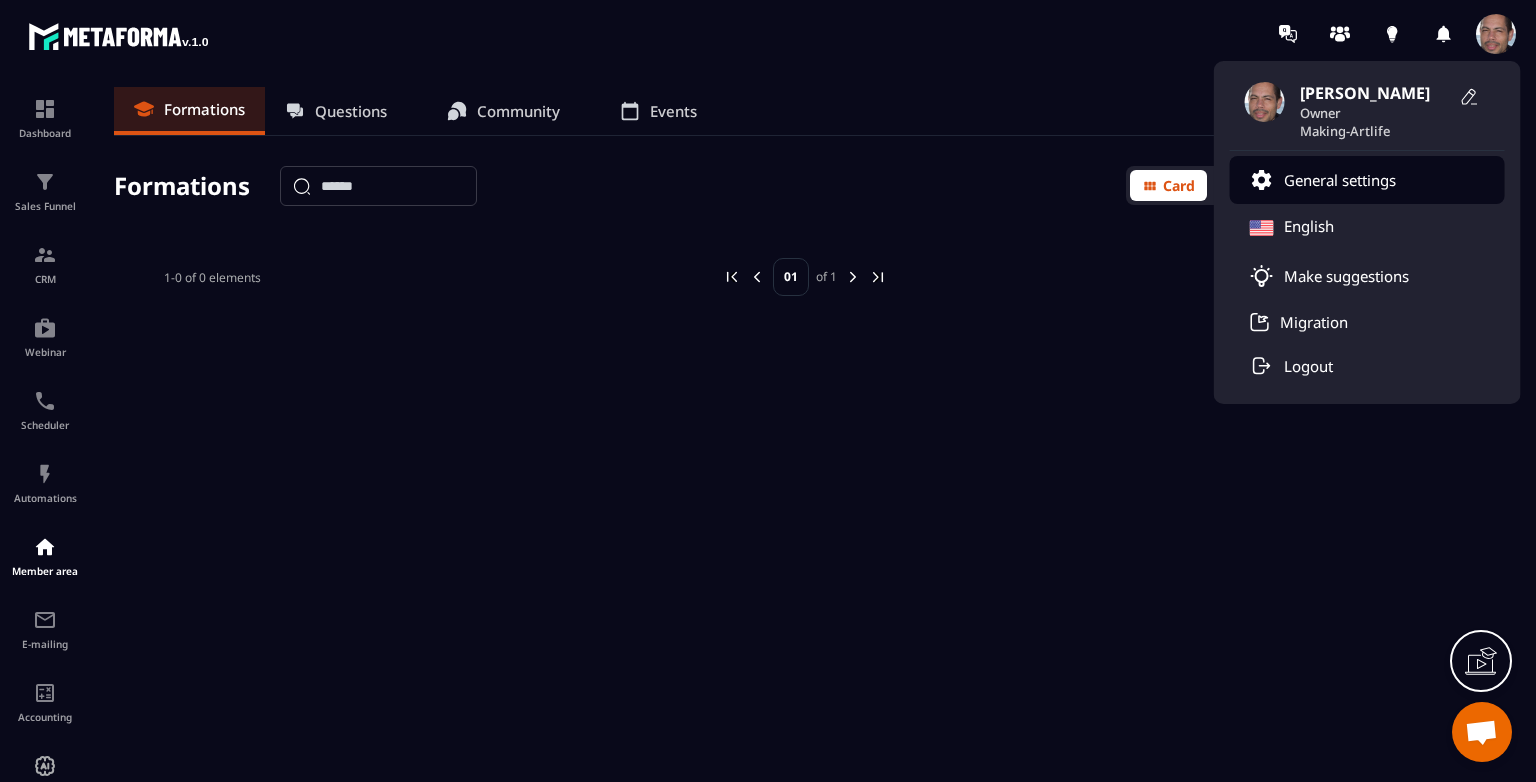 click on "General settings" at bounding box center [1340, 180] 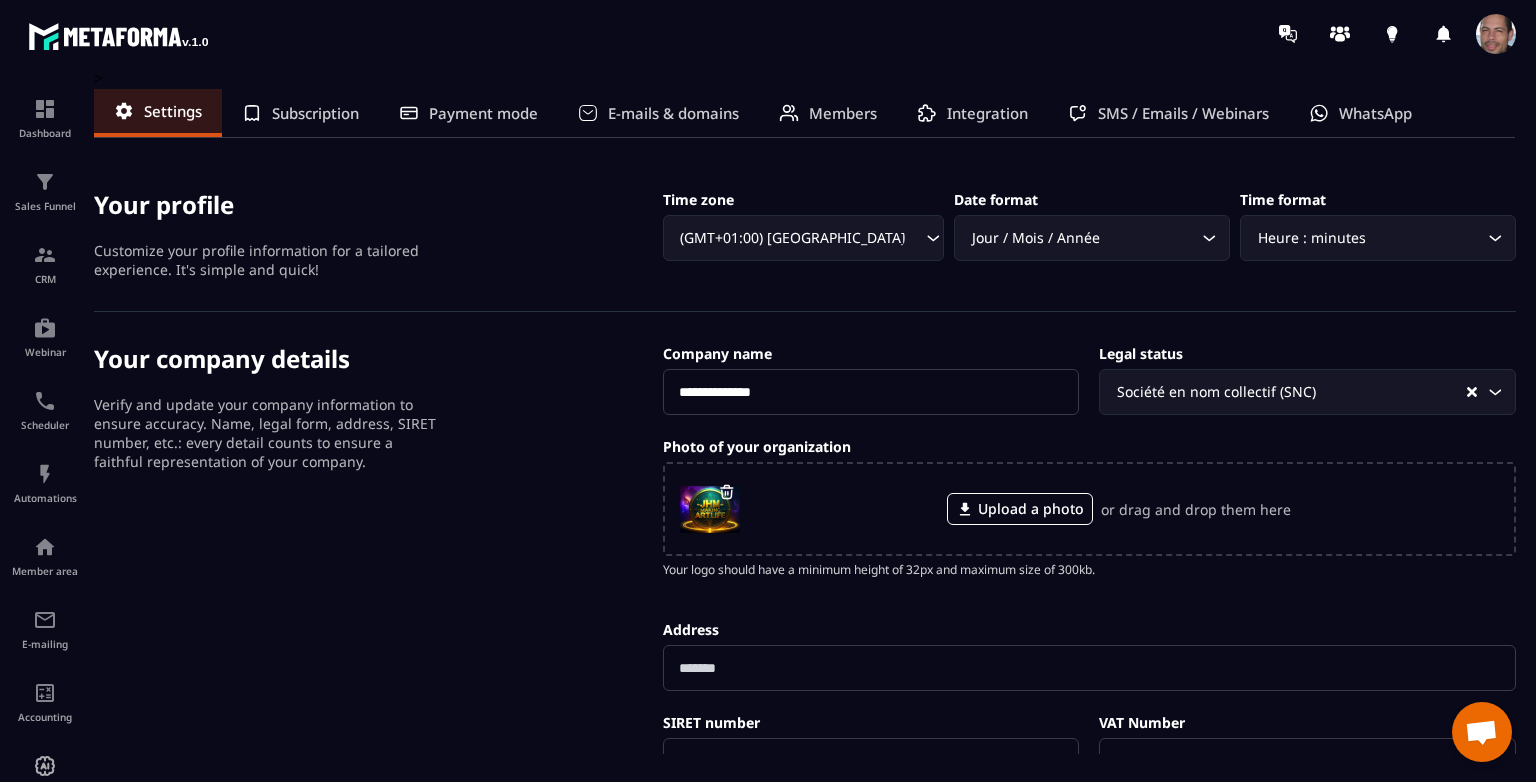click at bounding box center (1496, 34) 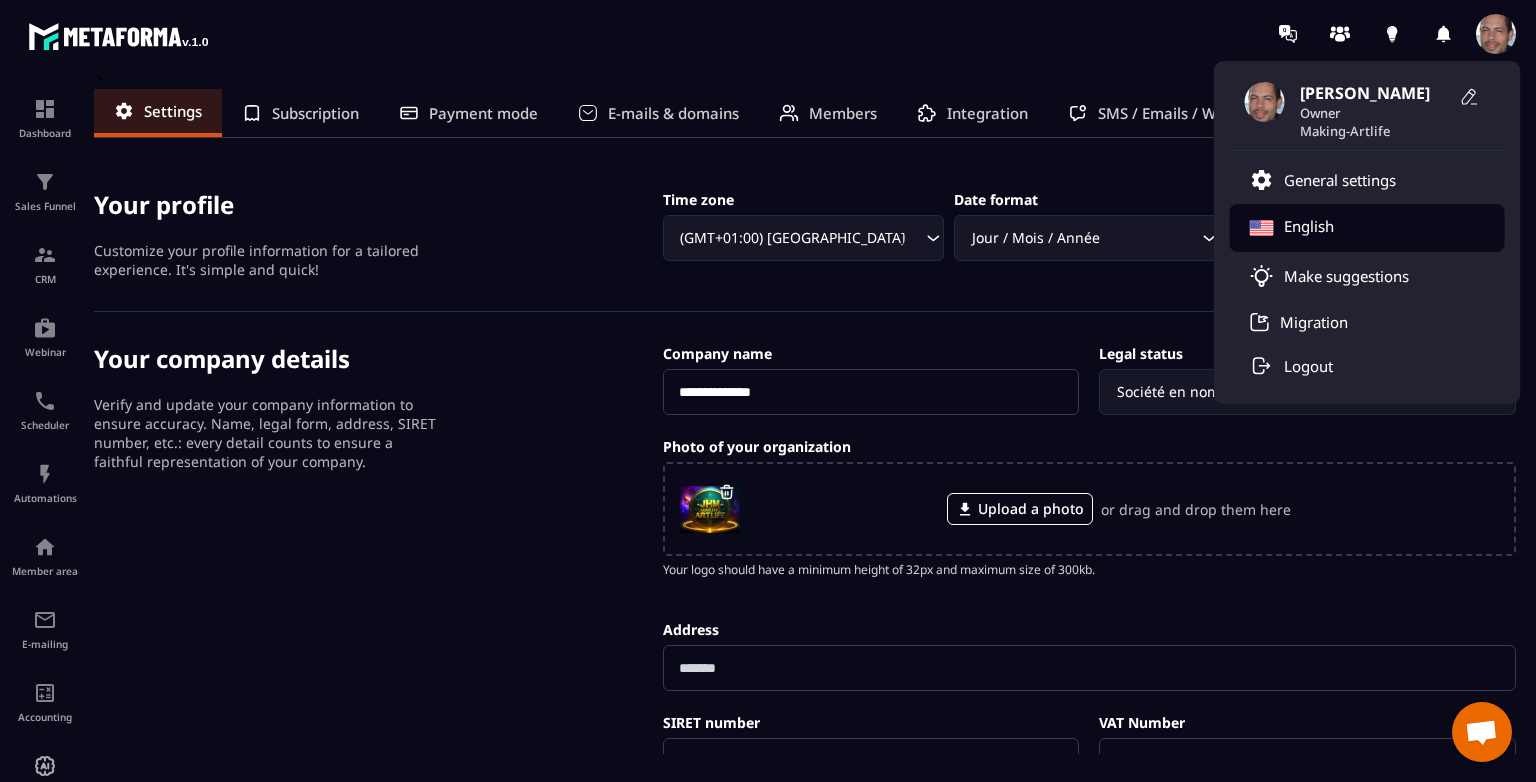 click on "English" at bounding box center [1367, 228] 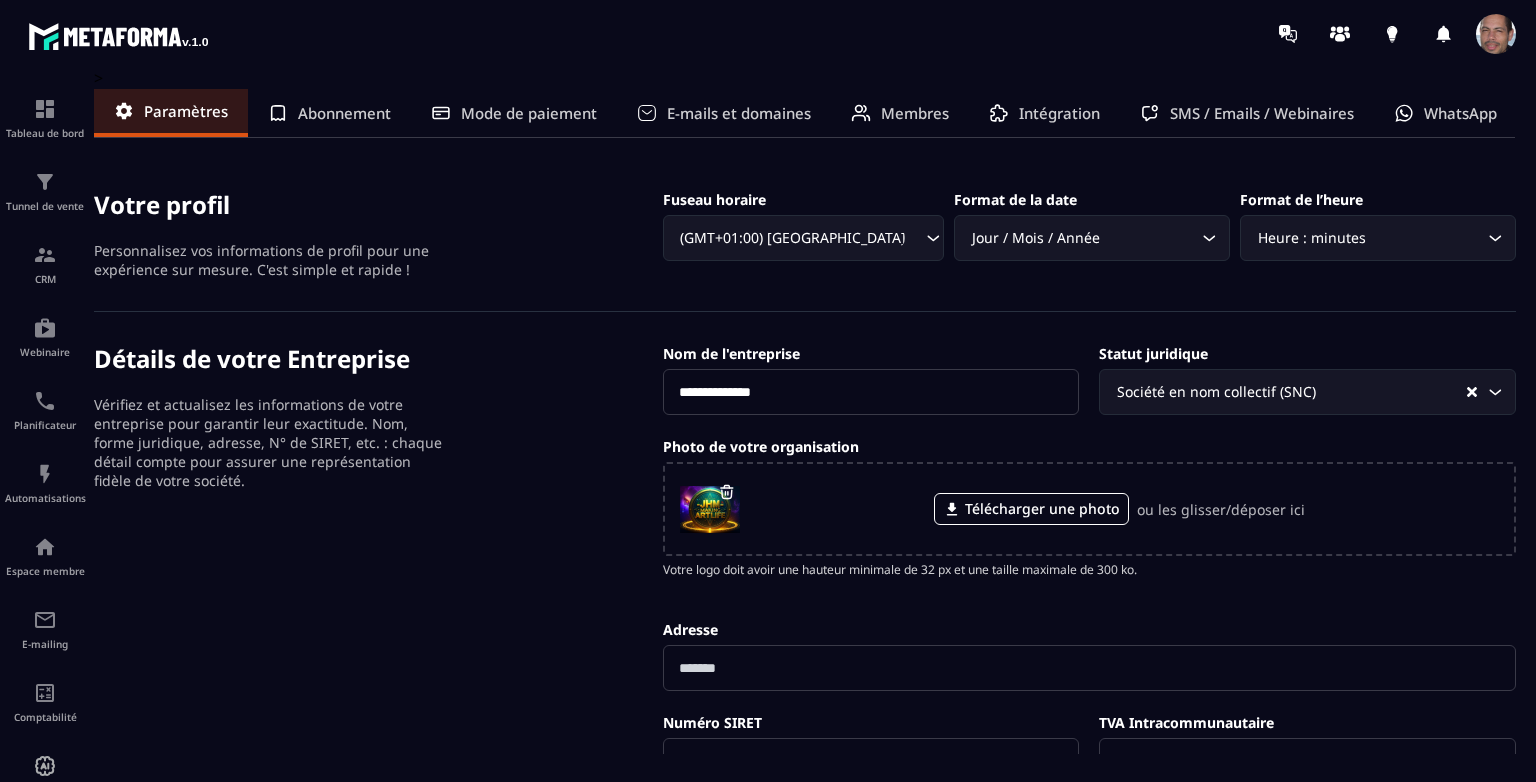 scroll, scrollTop: 0, scrollLeft: 0, axis: both 